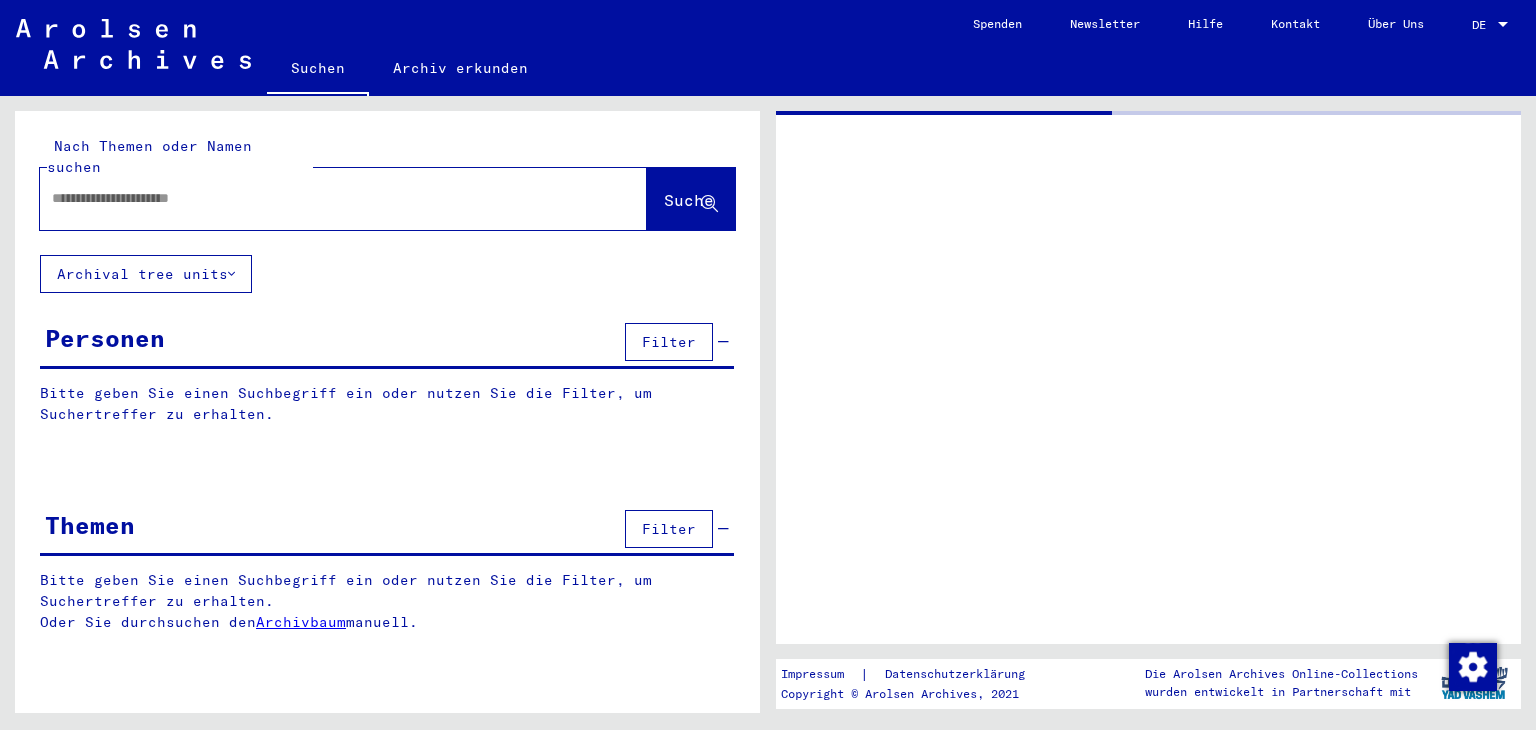 type on "********" 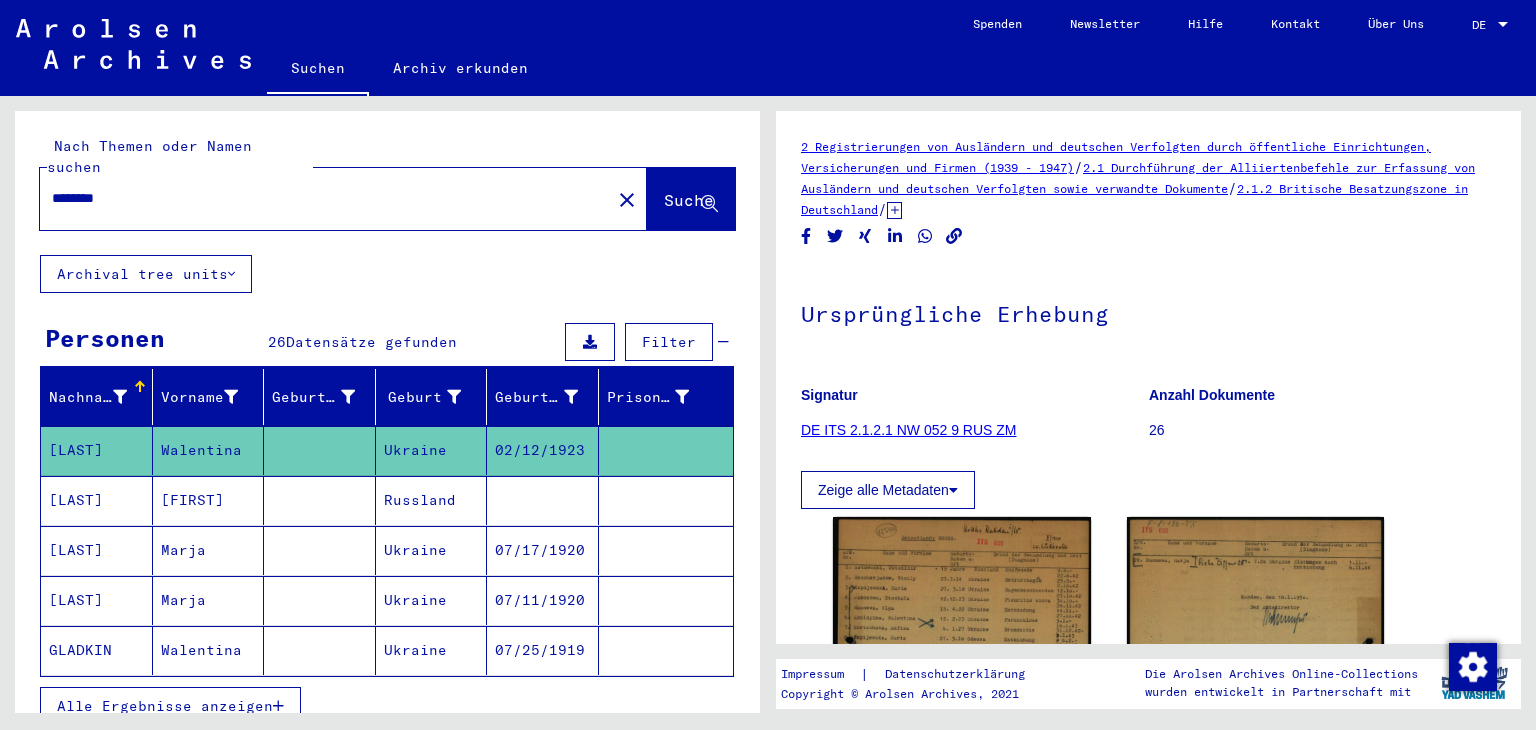 scroll, scrollTop: 0, scrollLeft: 0, axis: both 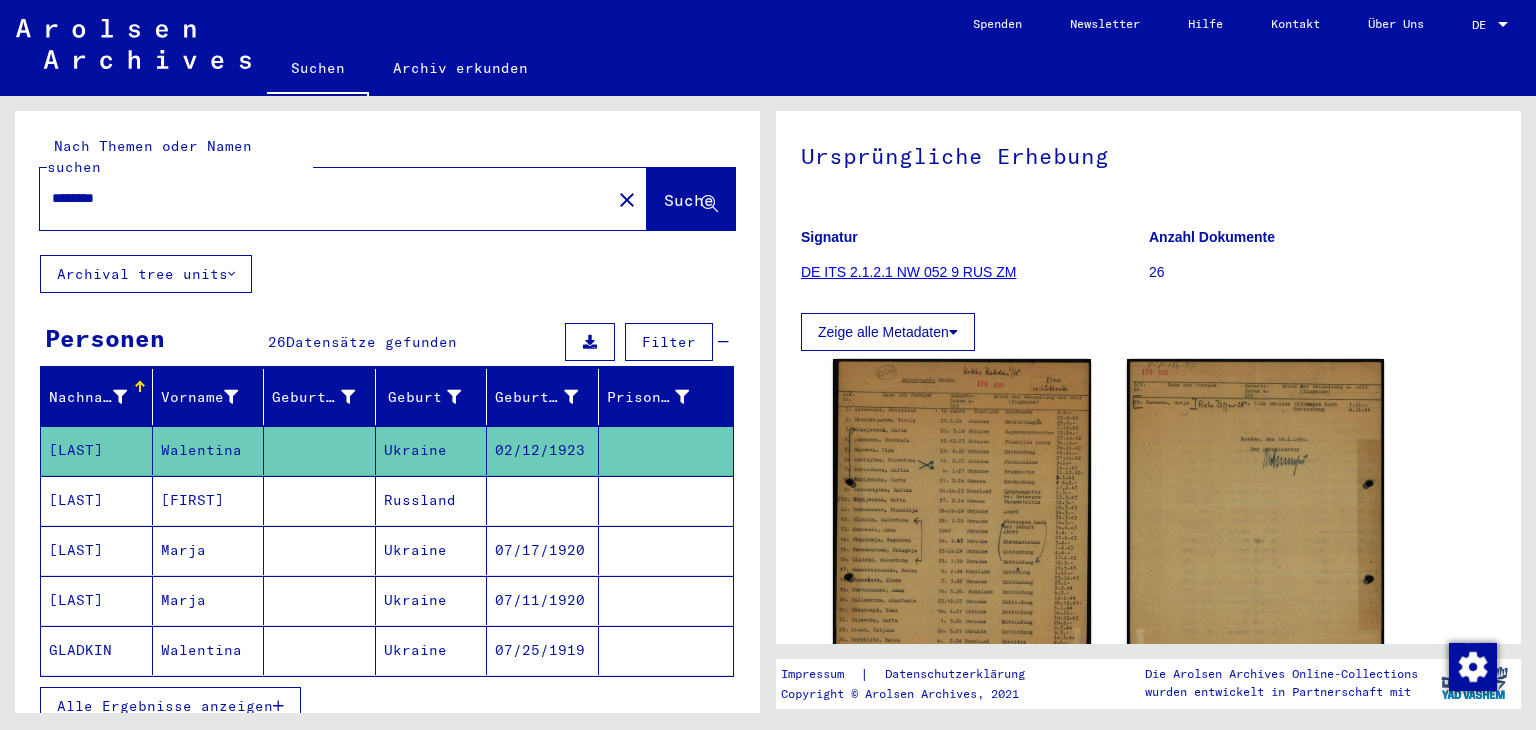 click on "Zeige alle Metadaten" 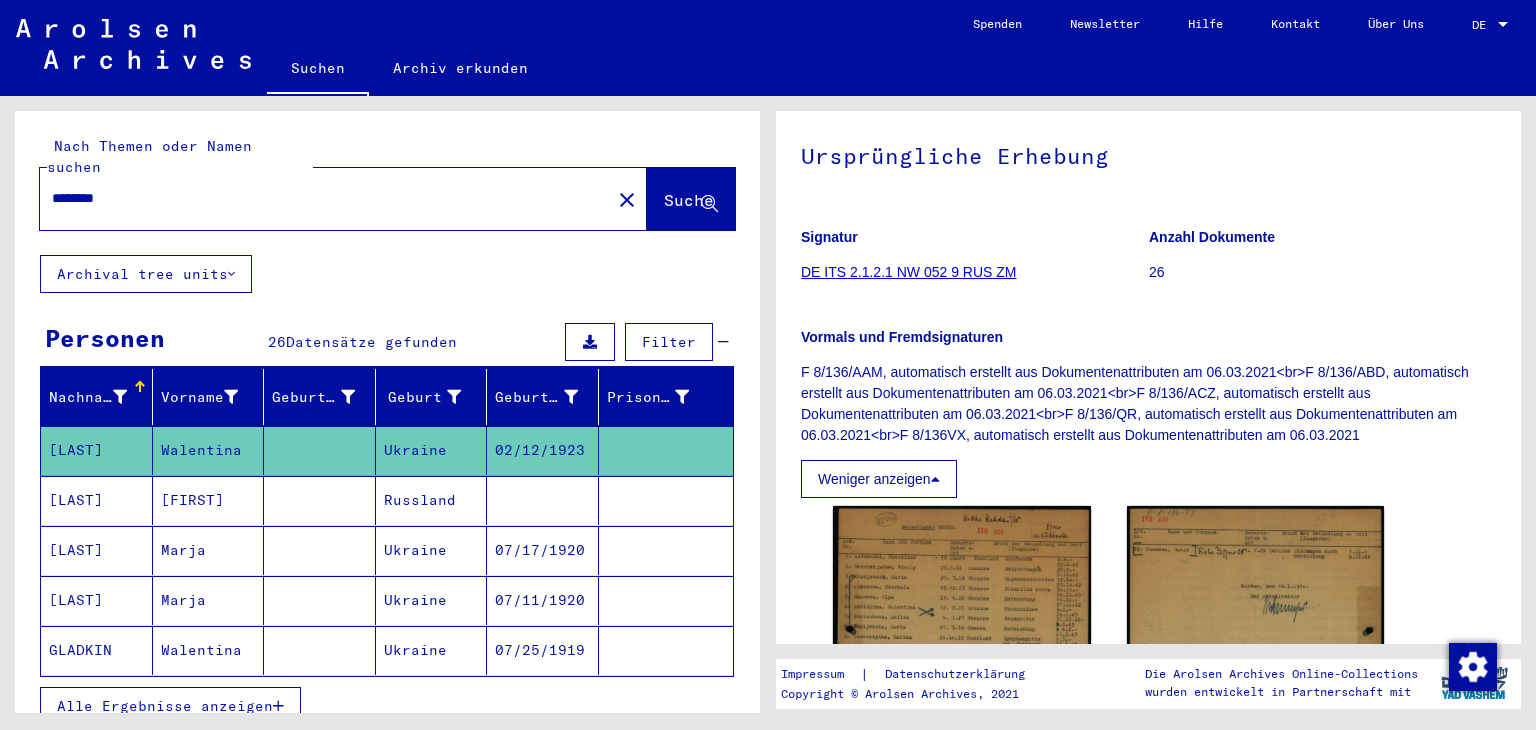 click on "DE ITS 2.1.2.1 NW 052 9 RUS ZM" 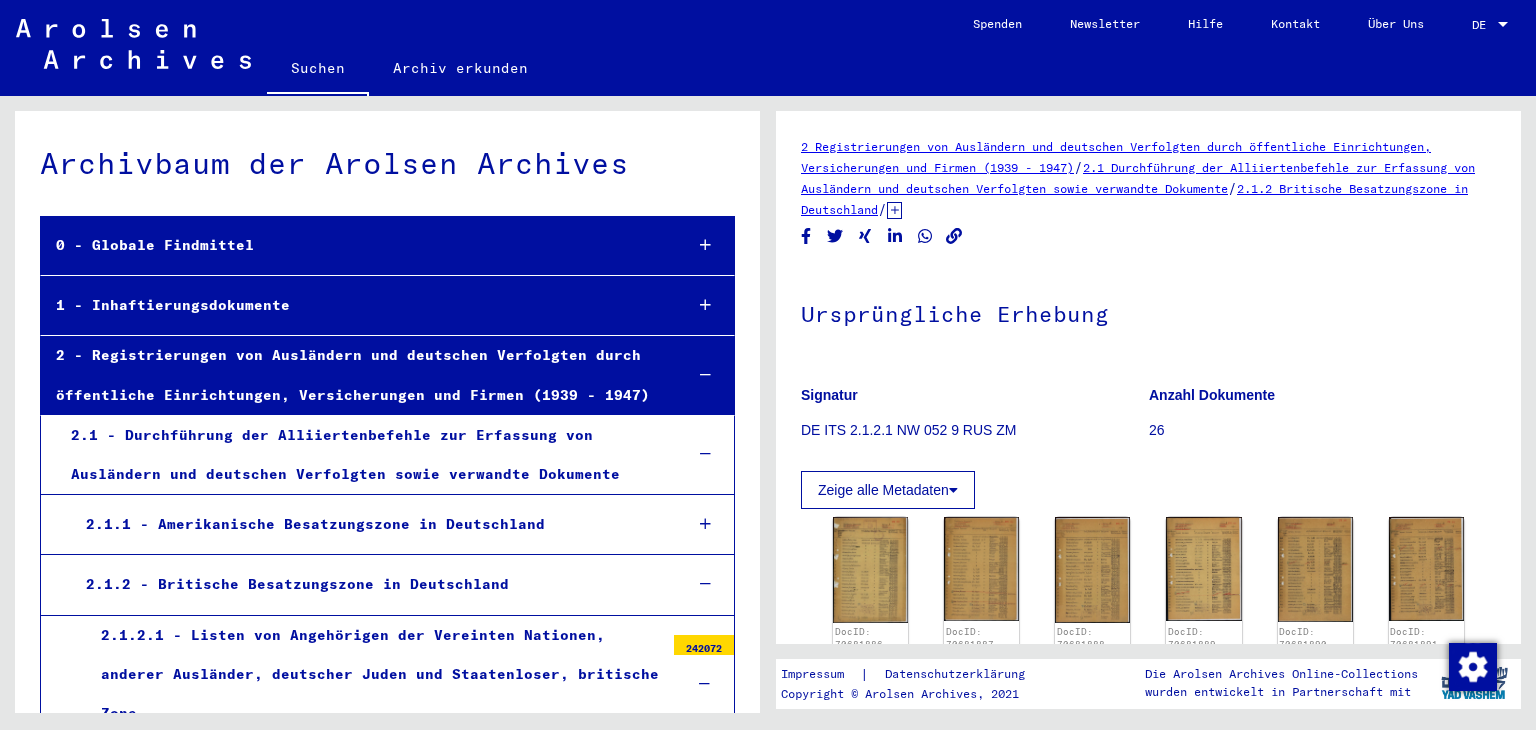 scroll, scrollTop: 6599, scrollLeft: 0, axis: vertical 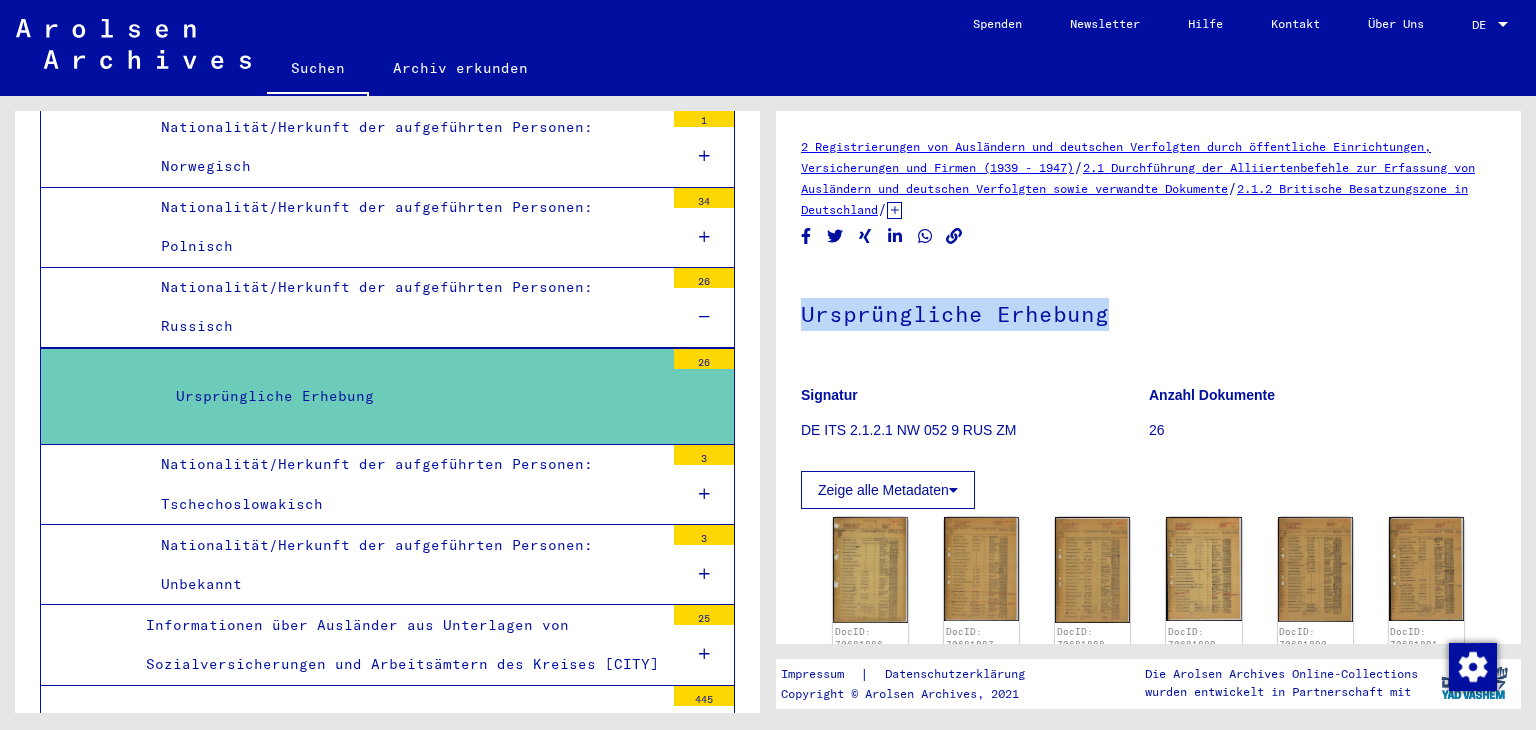drag, startPoint x: 1504, startPoint y: 237, endPoint x: 1512, endPoint y: 293, distance: 56.568542 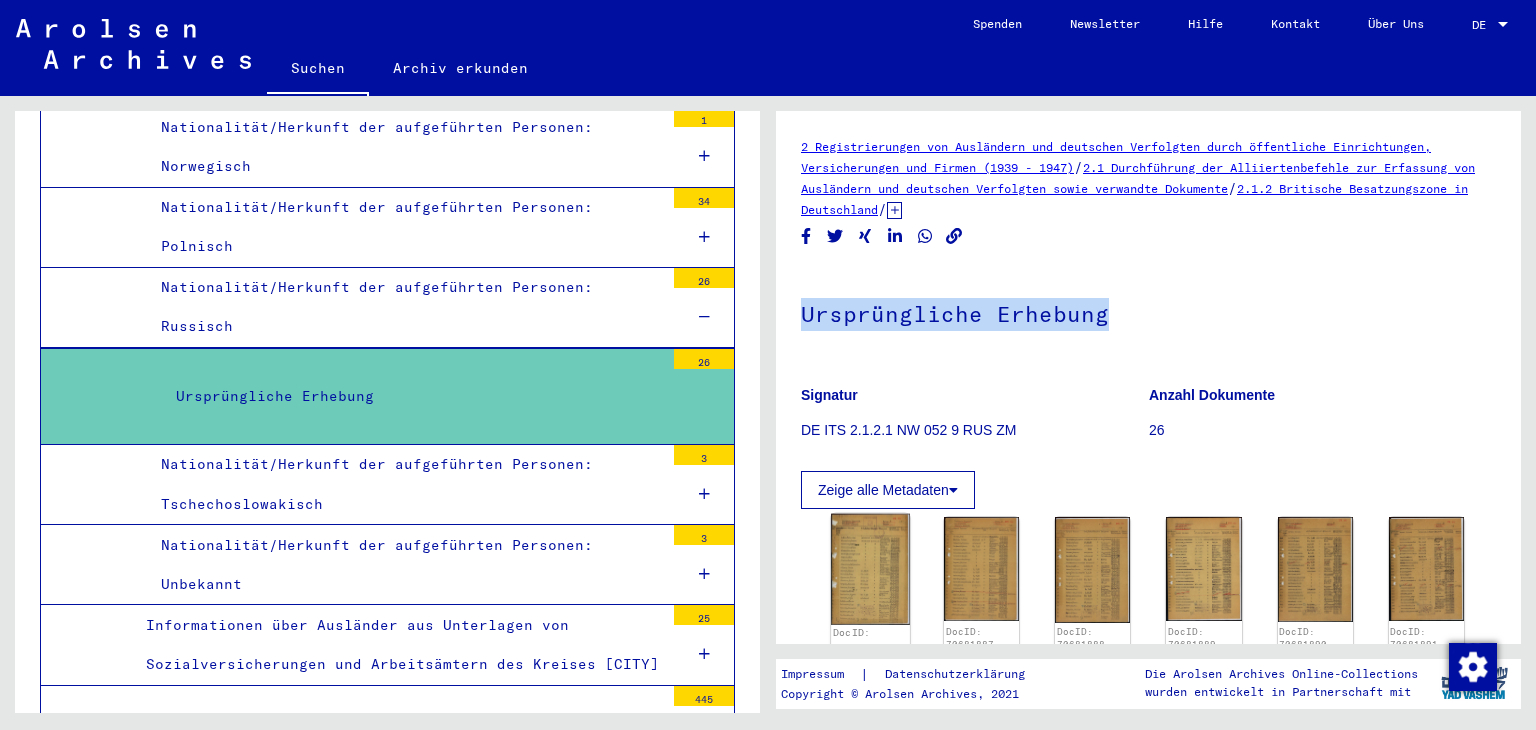 click 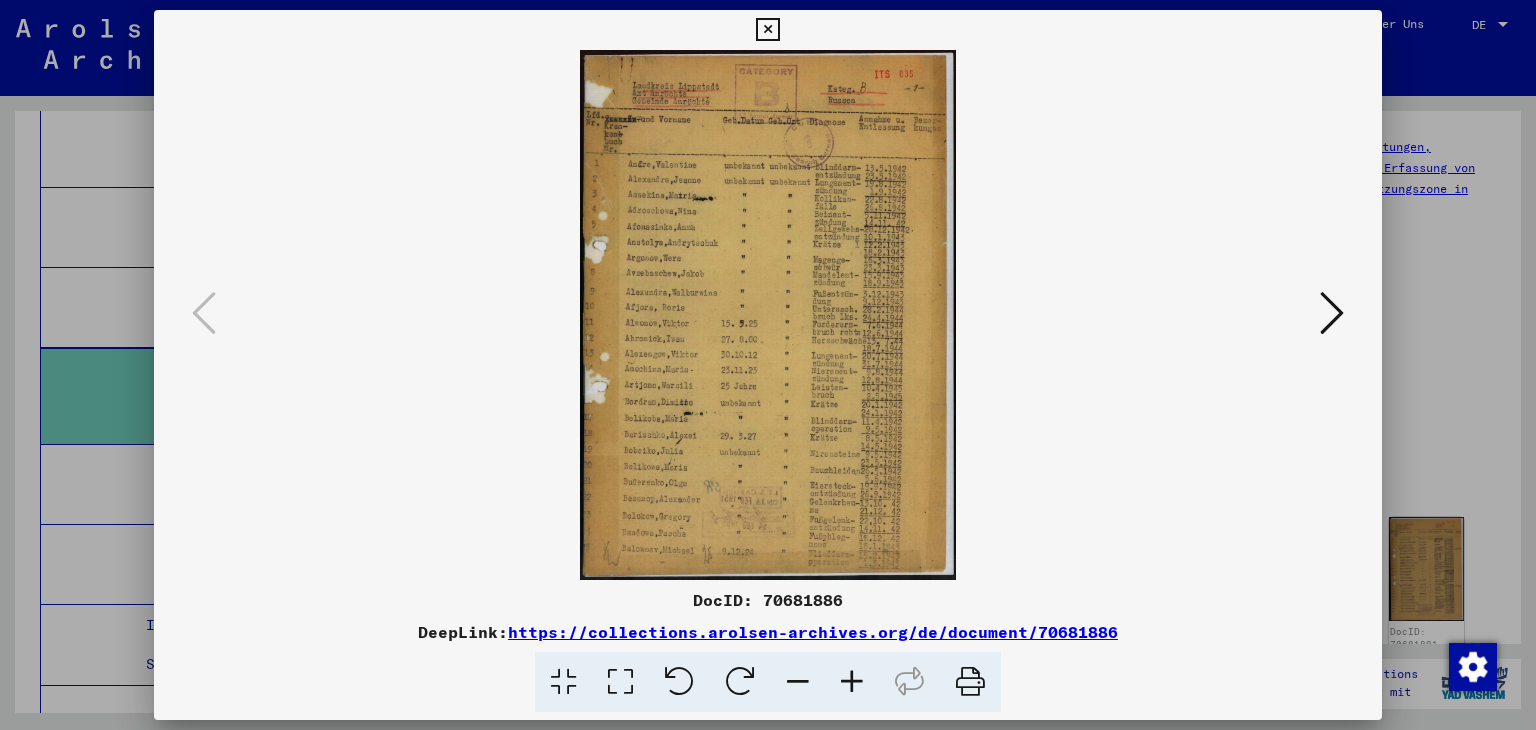 click at bounding box center [1332, 314] 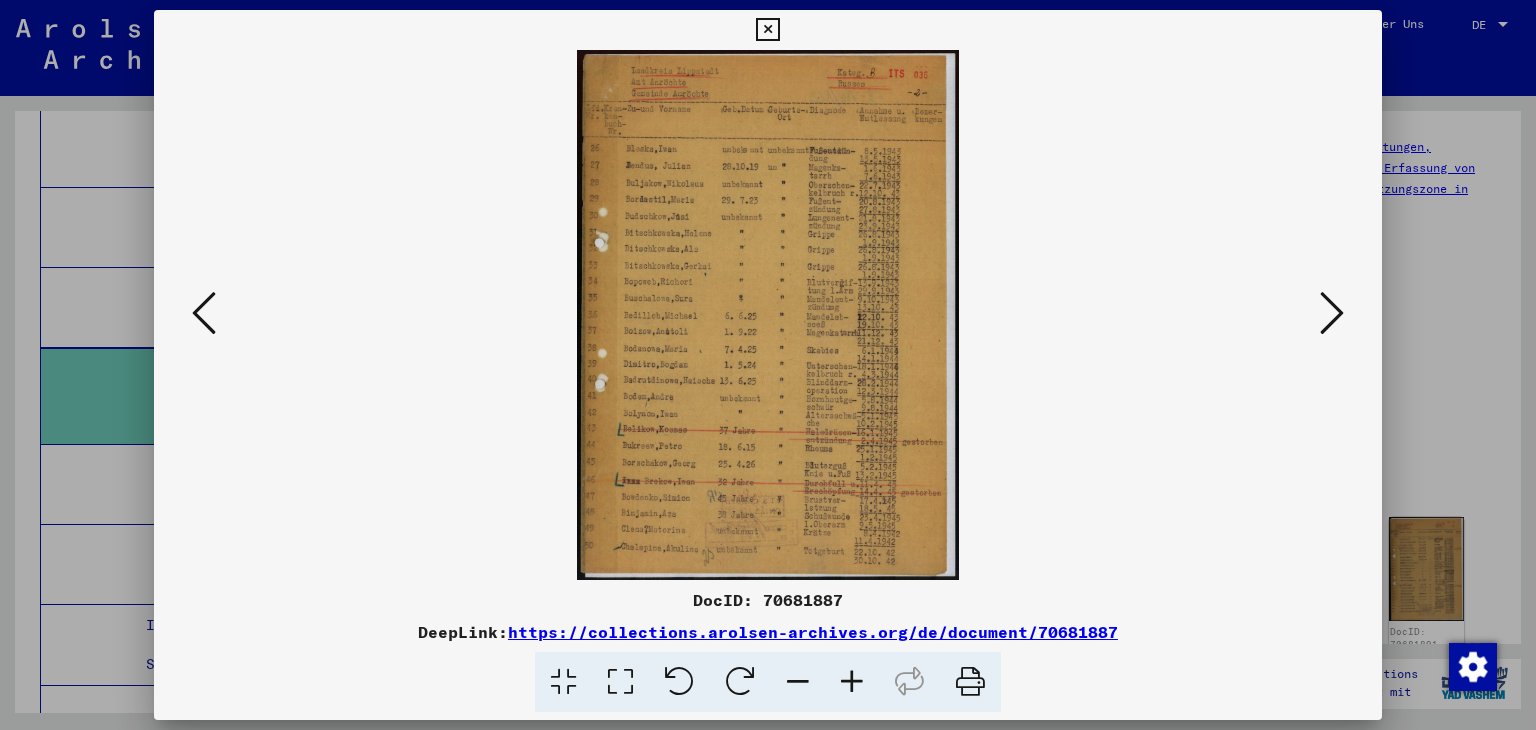 click at bounding box center (1332, 314) 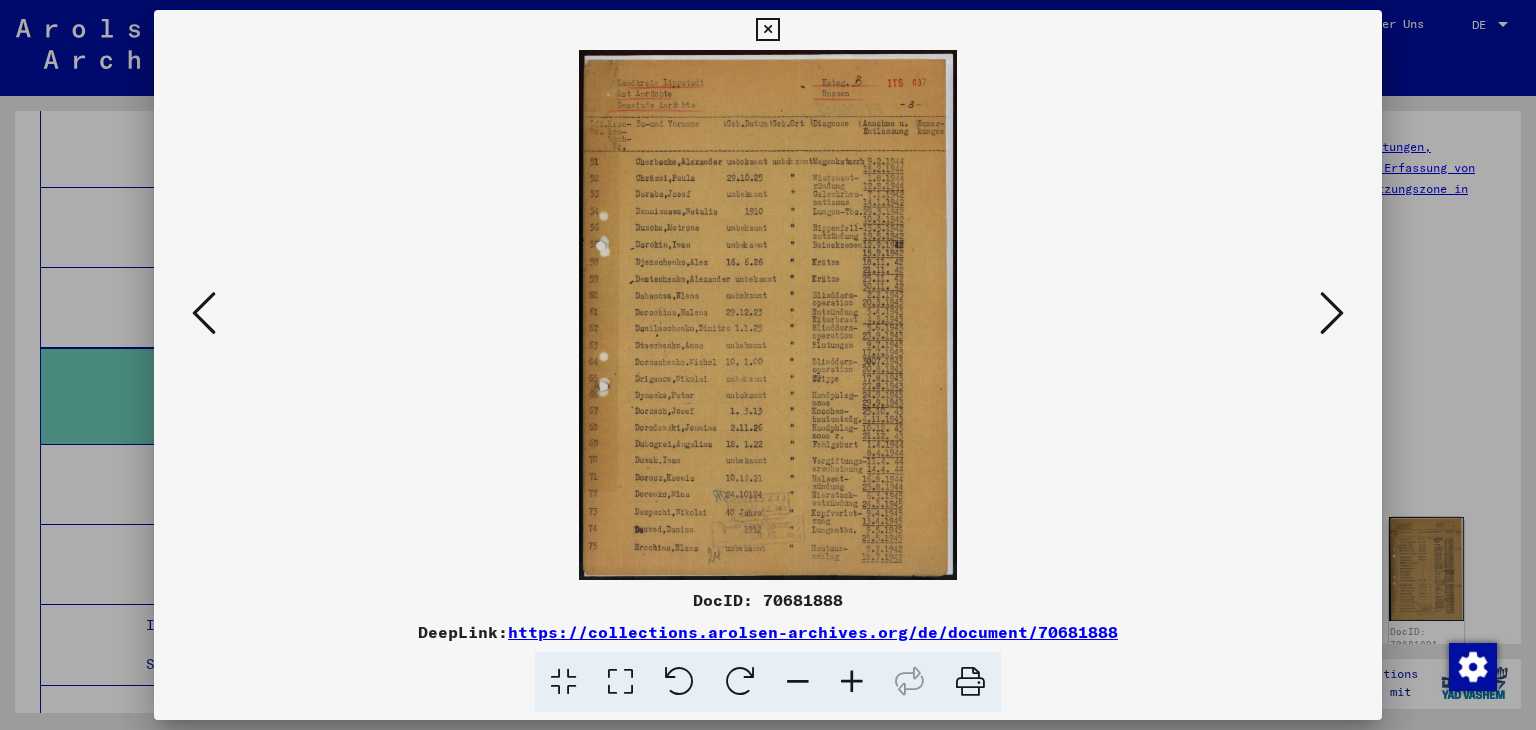 click at bounding box center (1332, 314) 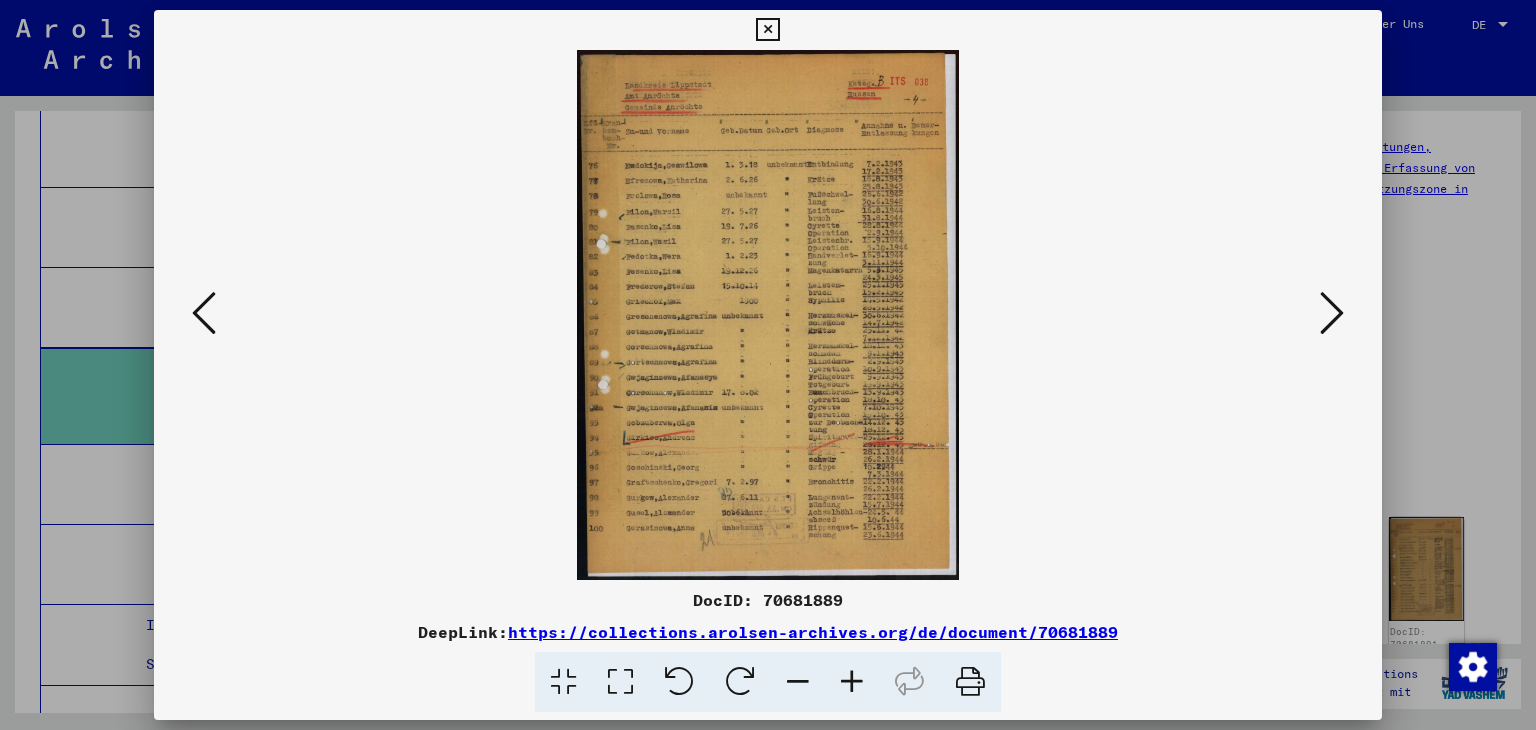 click at bounding box center (1332, 314) 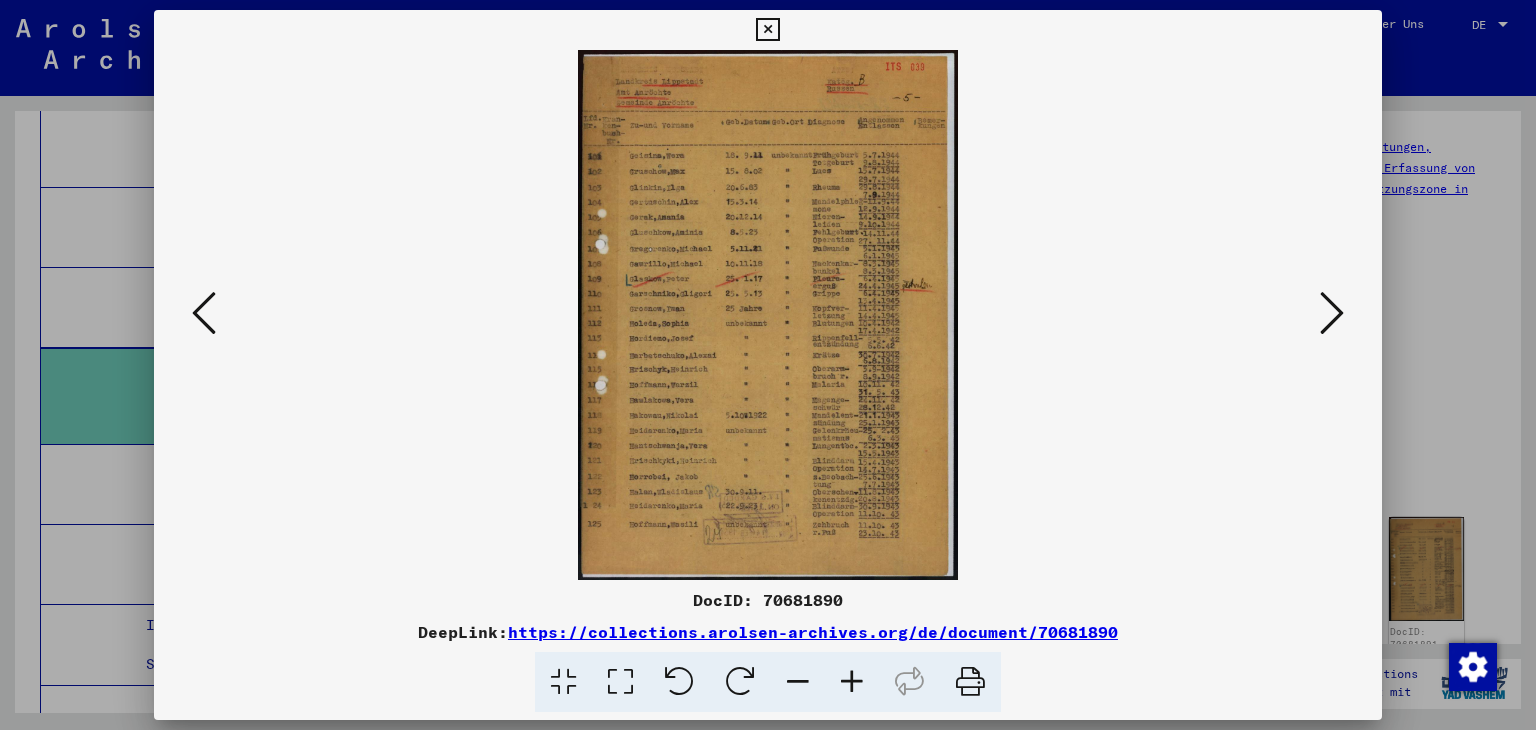click at bounding box center (1332, 314) 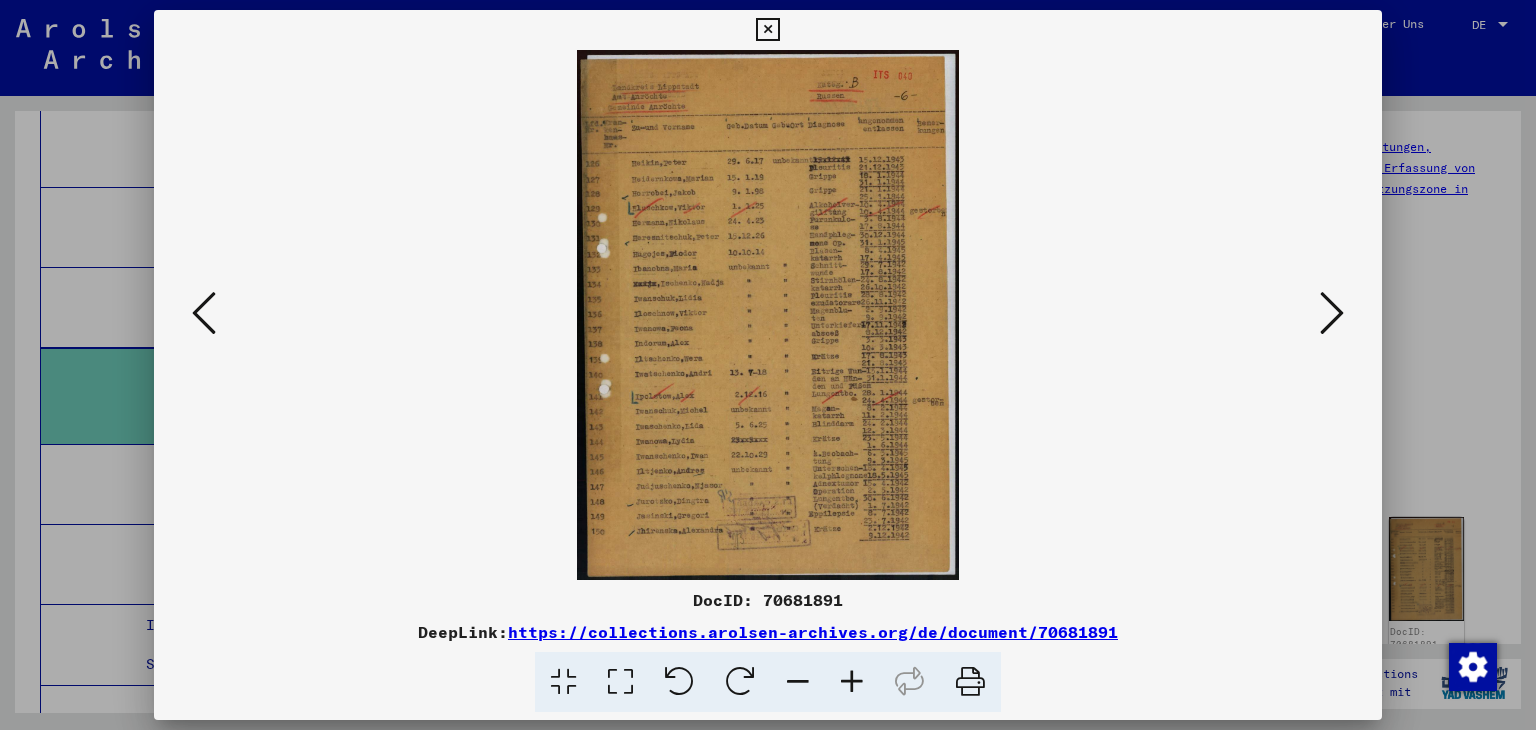 click at bounding box center [1332, 314] 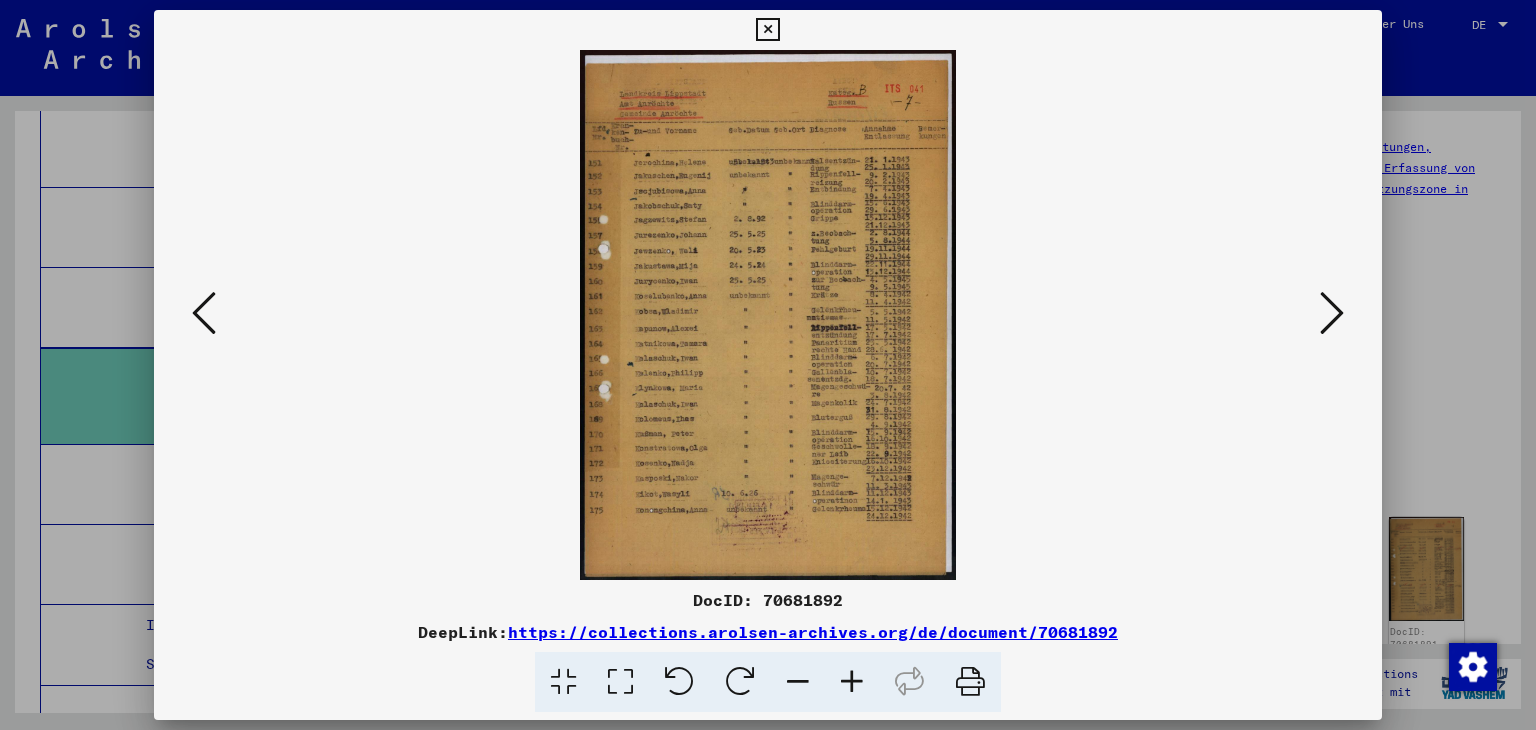 click at bounding box center (1332, 314) 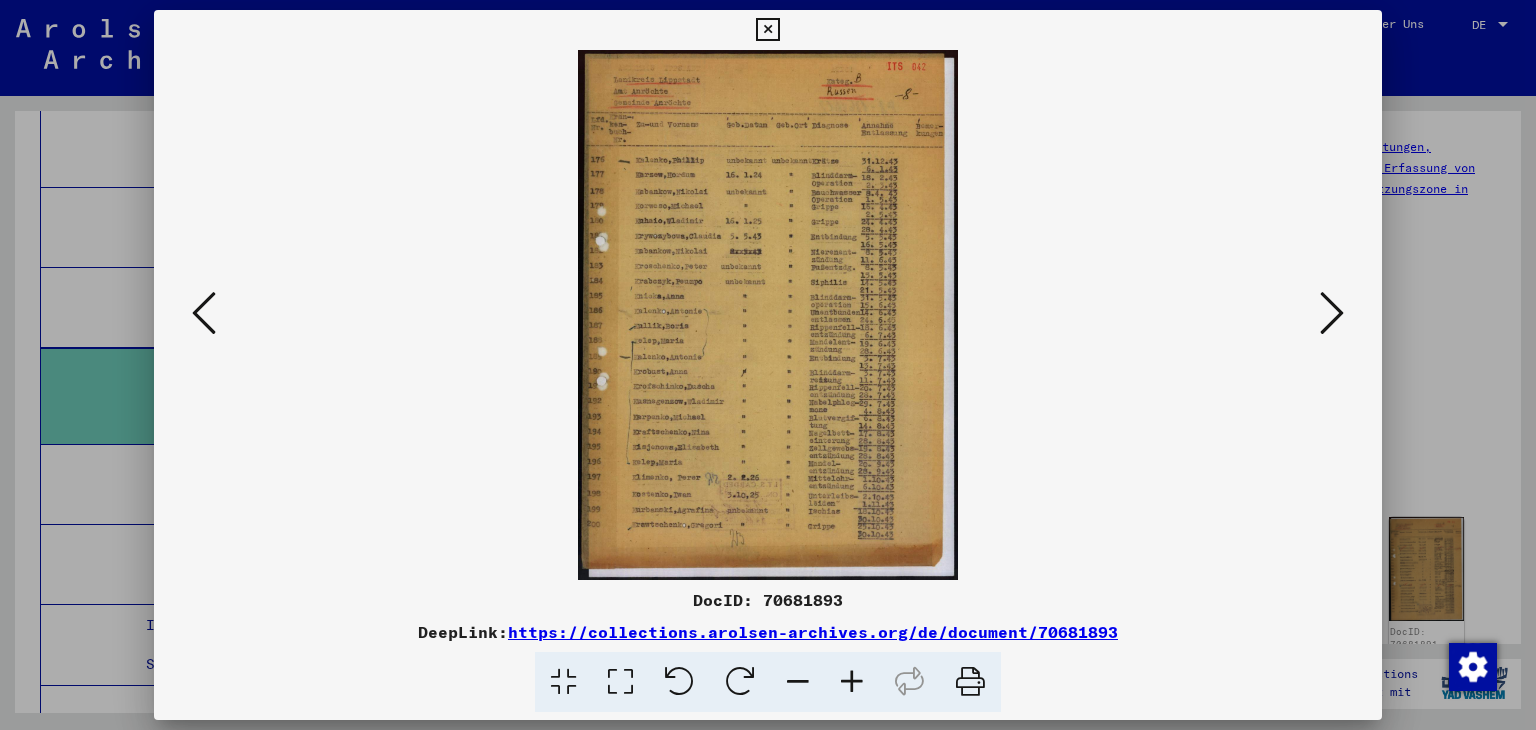 click at bounding box center (1332, 314) 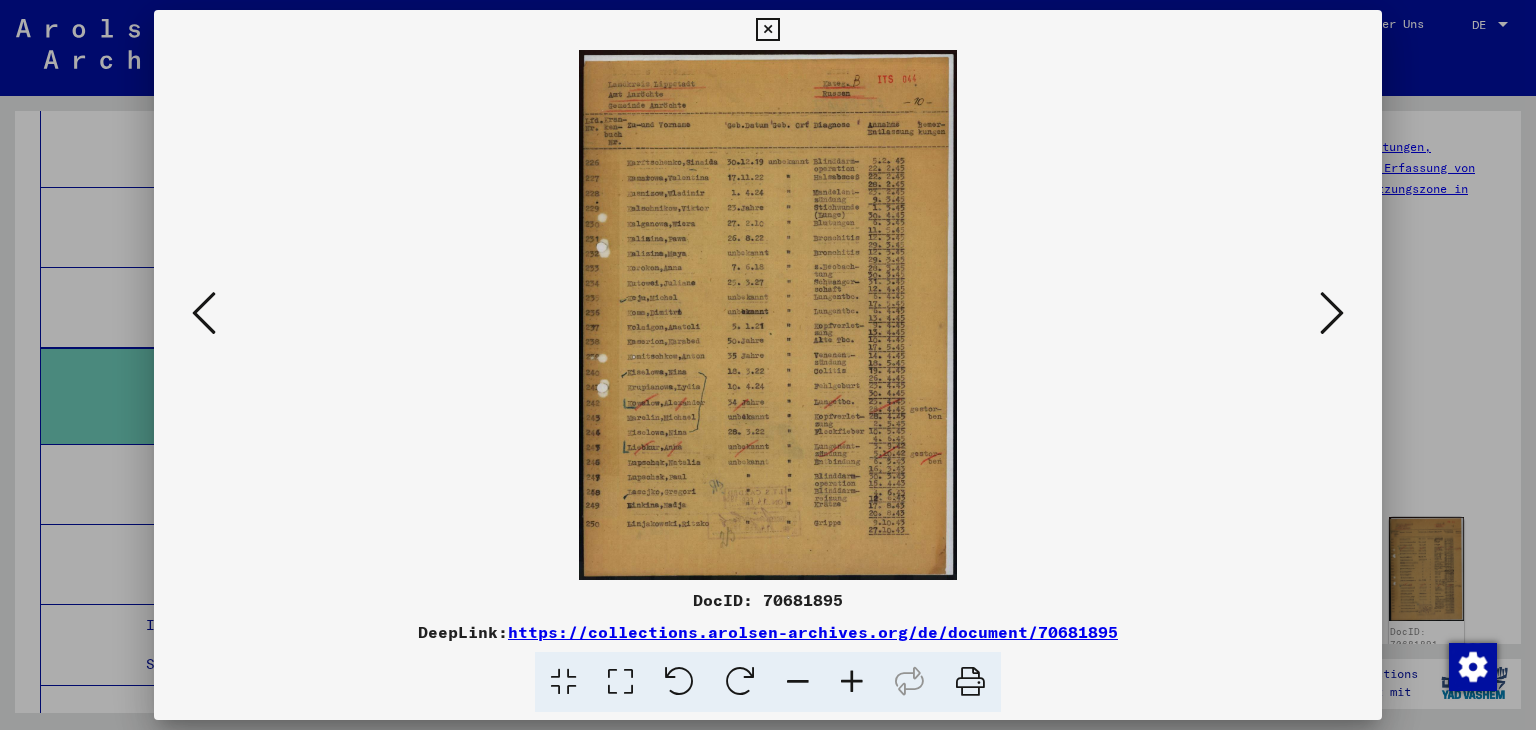 click at bounding box center (1332, 314) 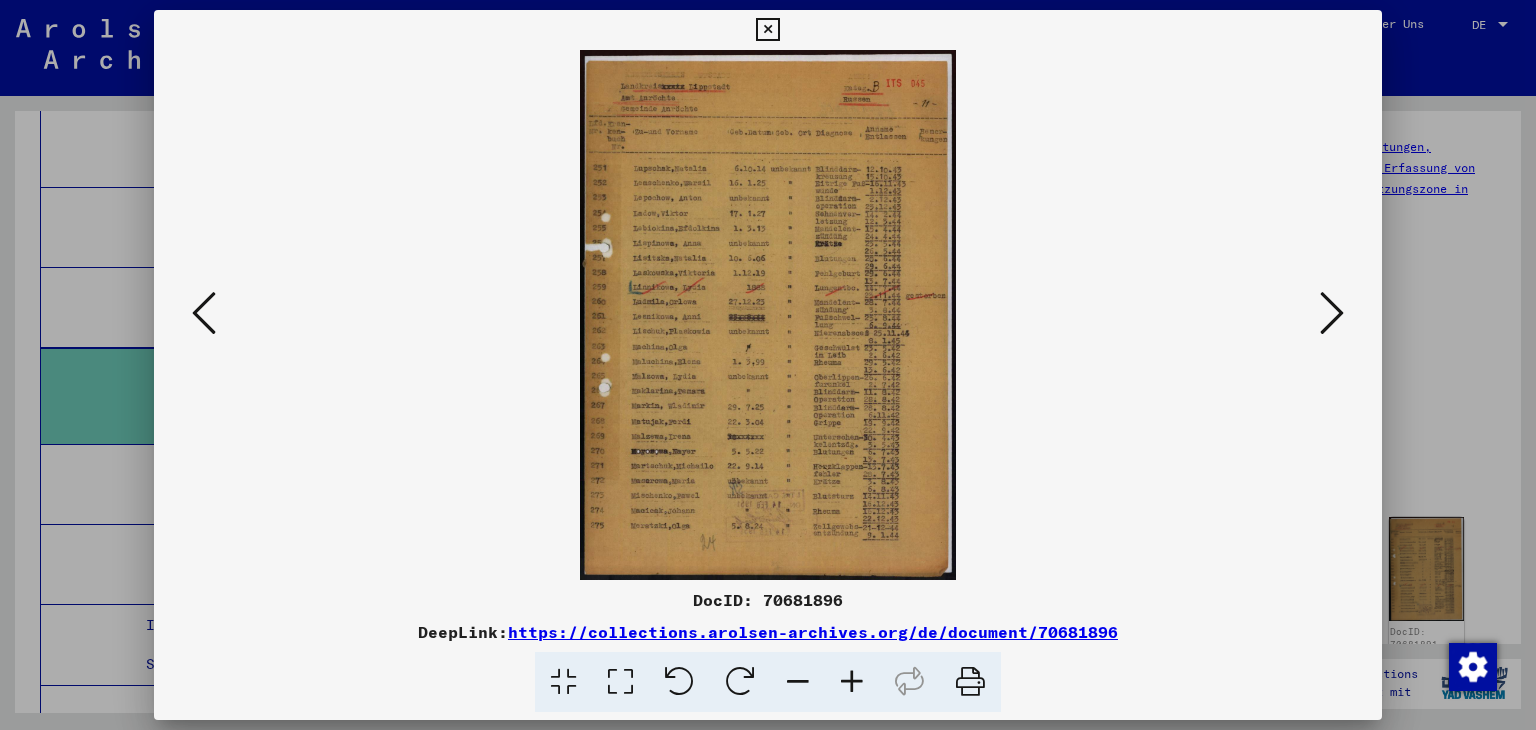 click at bounding box center (1332, 314) 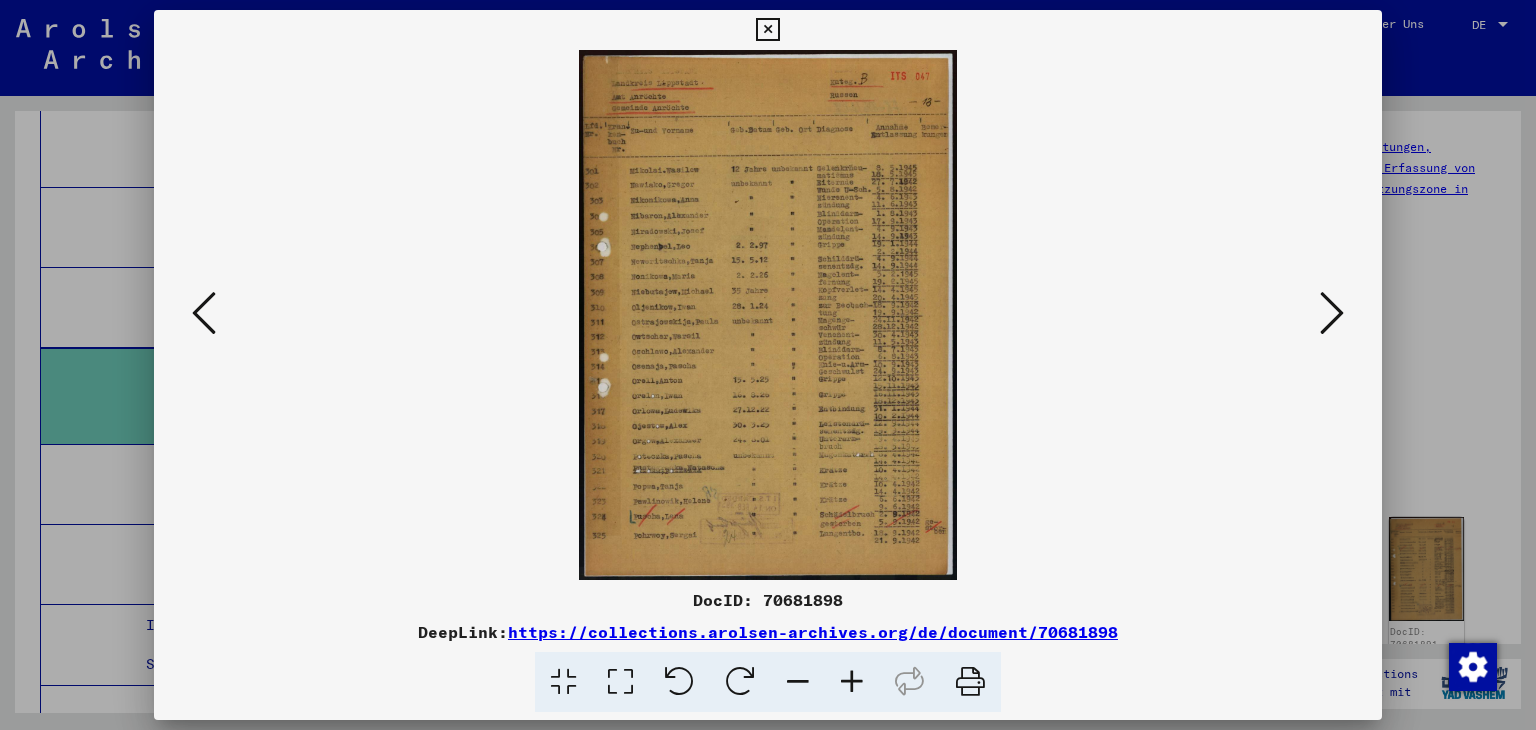 click at bounding box center (1332, 314) 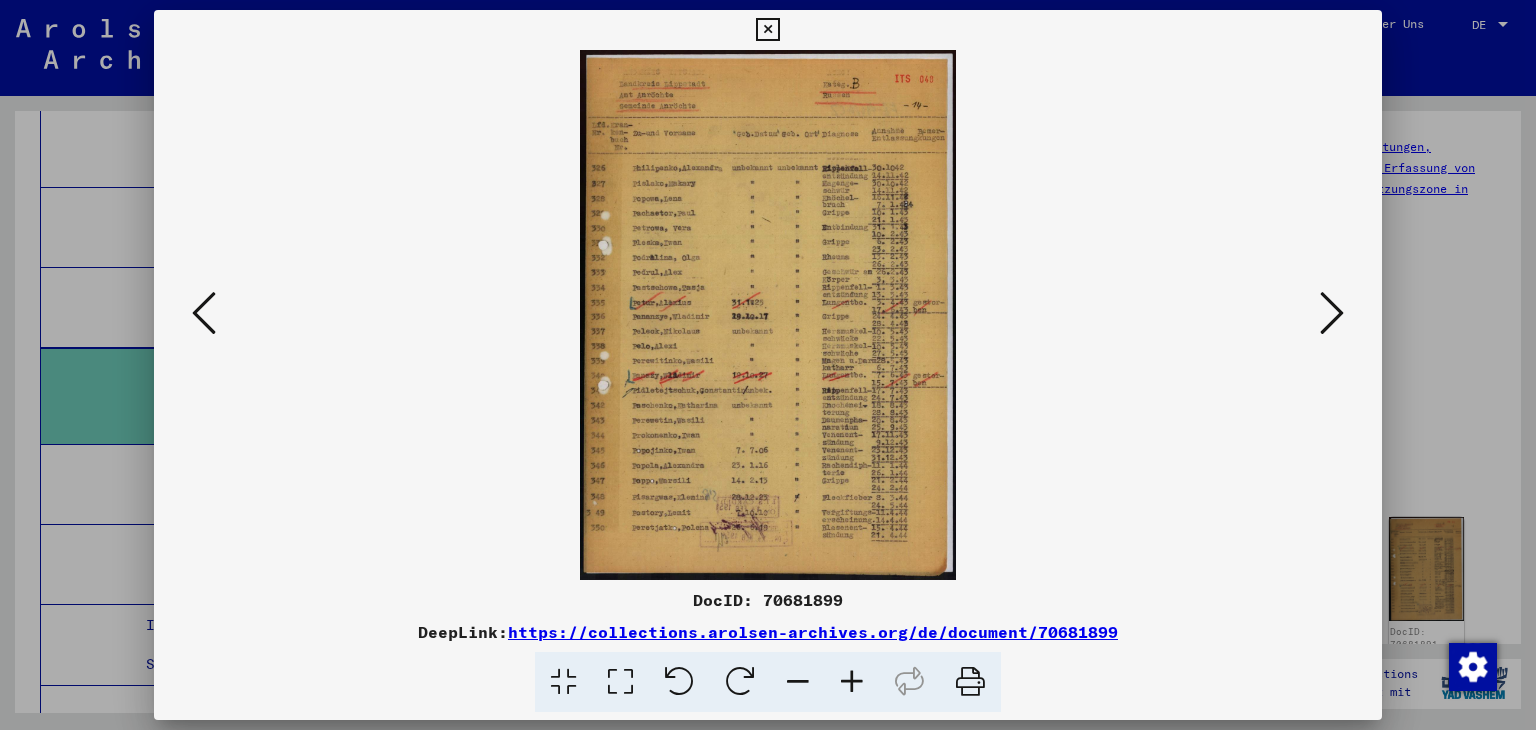 click at bounding box center [1332, 314] 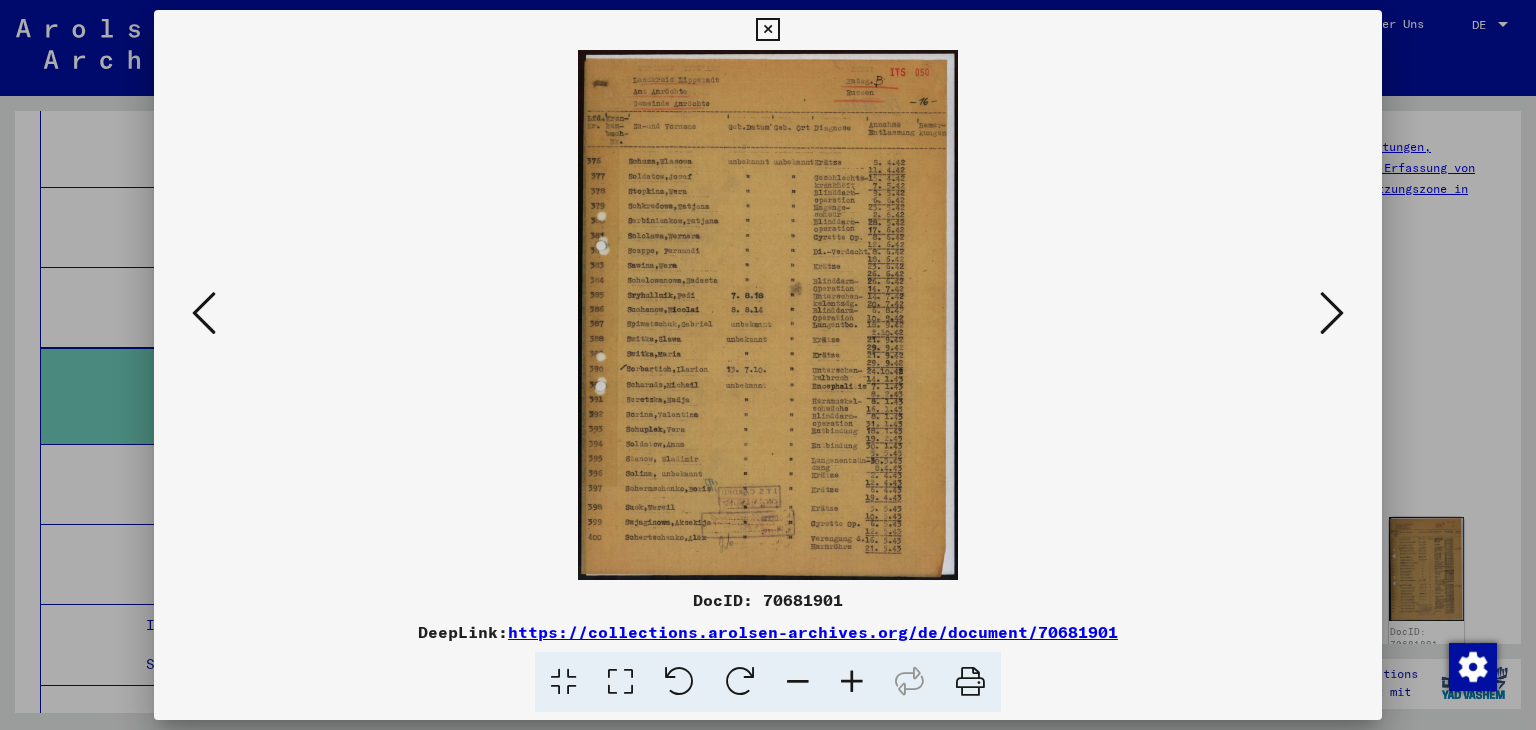 click at bounding box center (1332, 314) 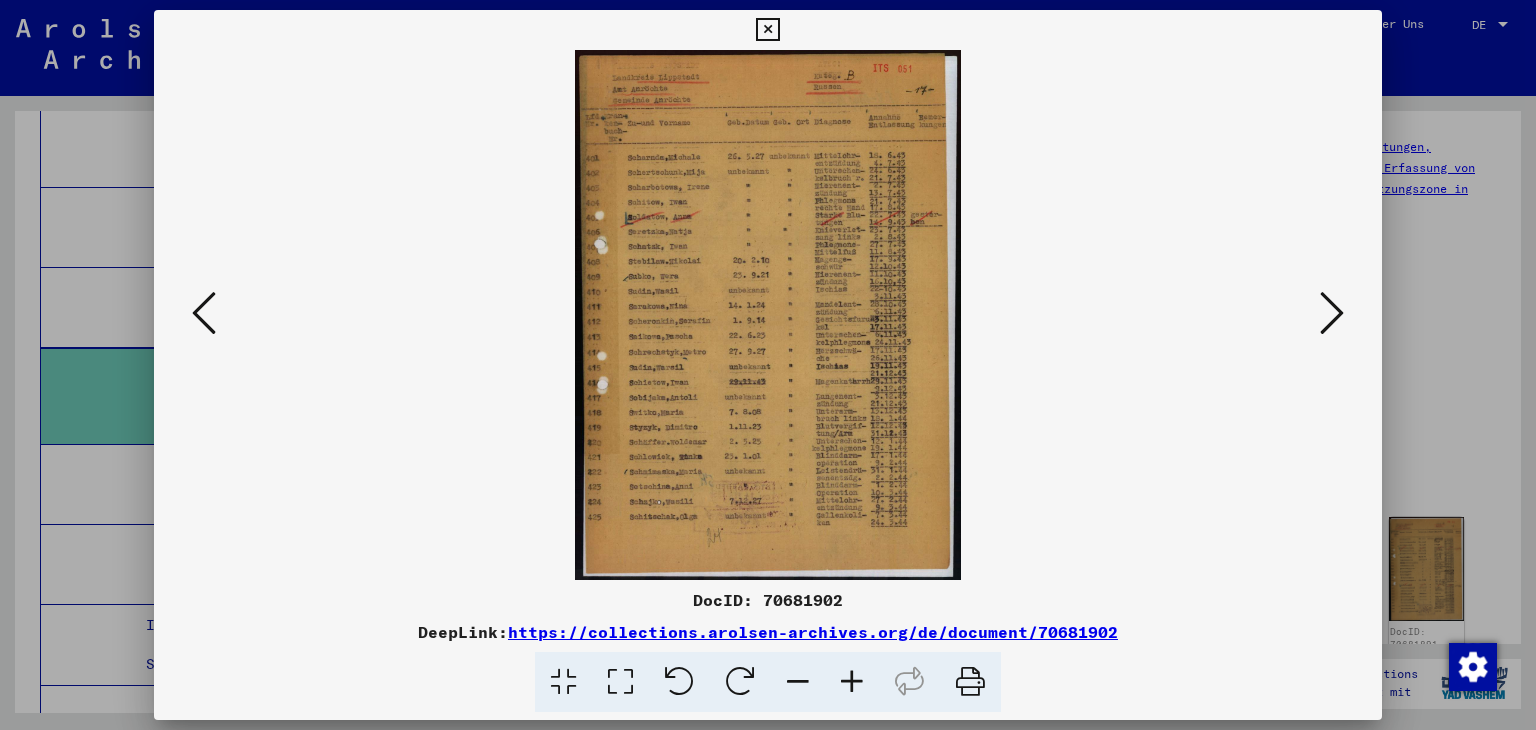 click at bounding box center [1332, 314] 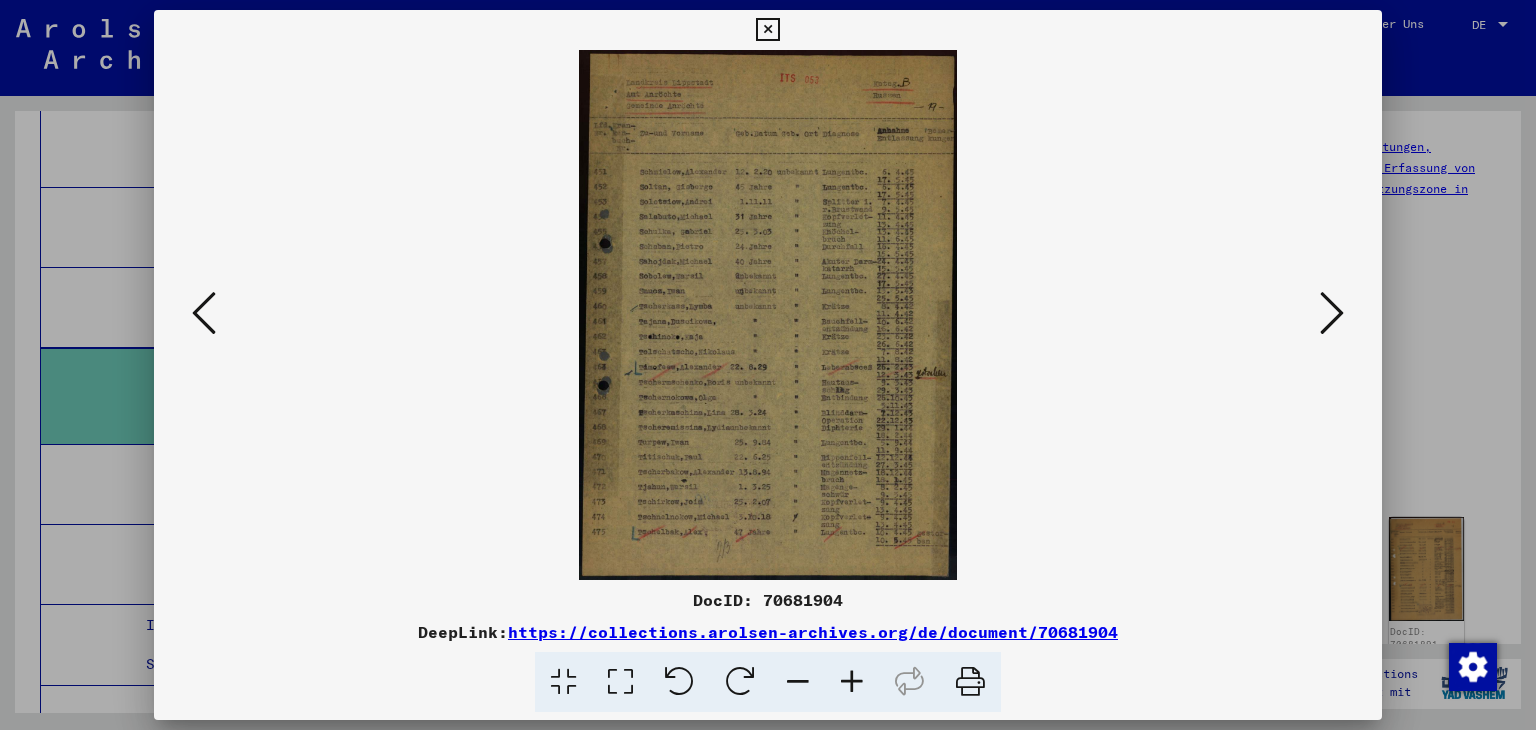 click at bounding box center [1332, 314] 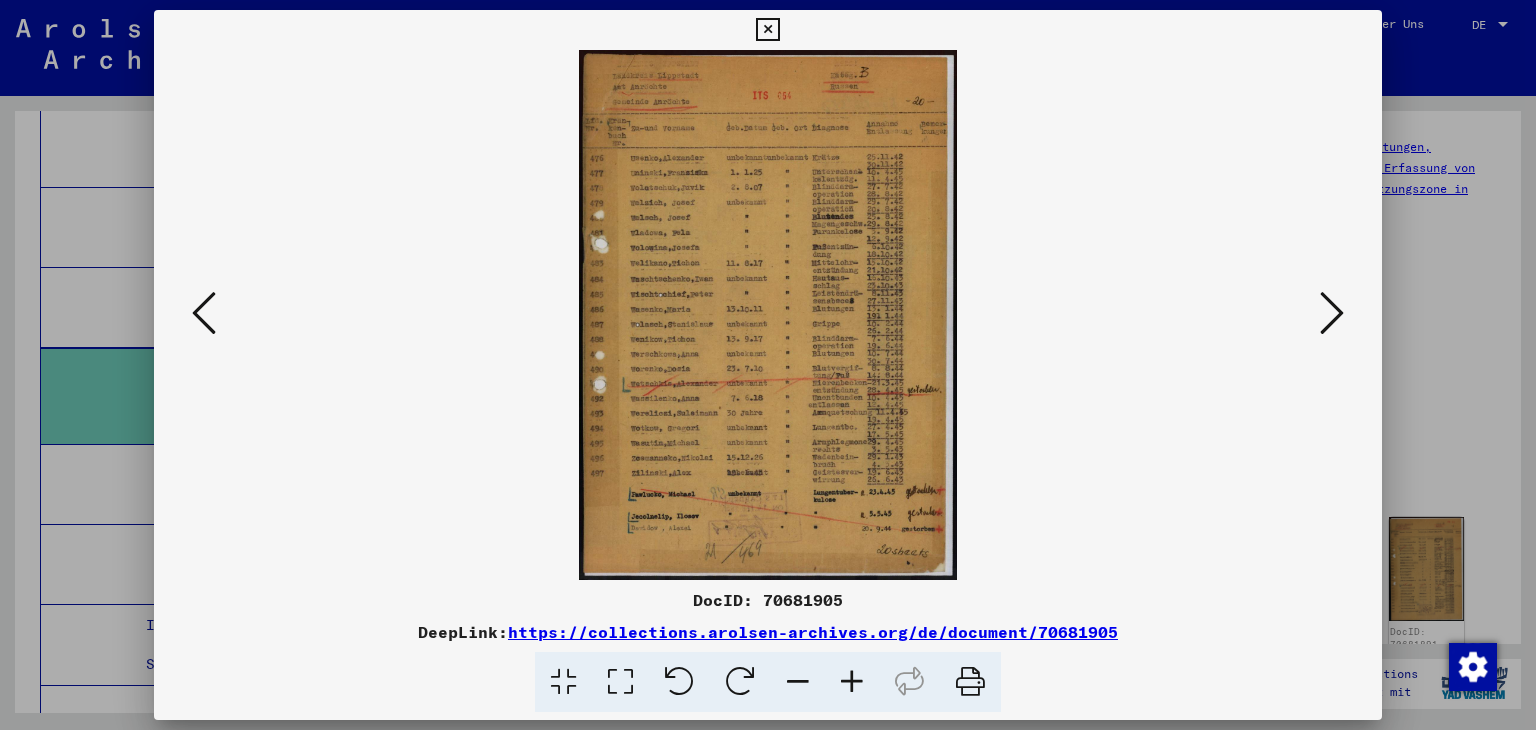 click at bounding box center (1332, 314) 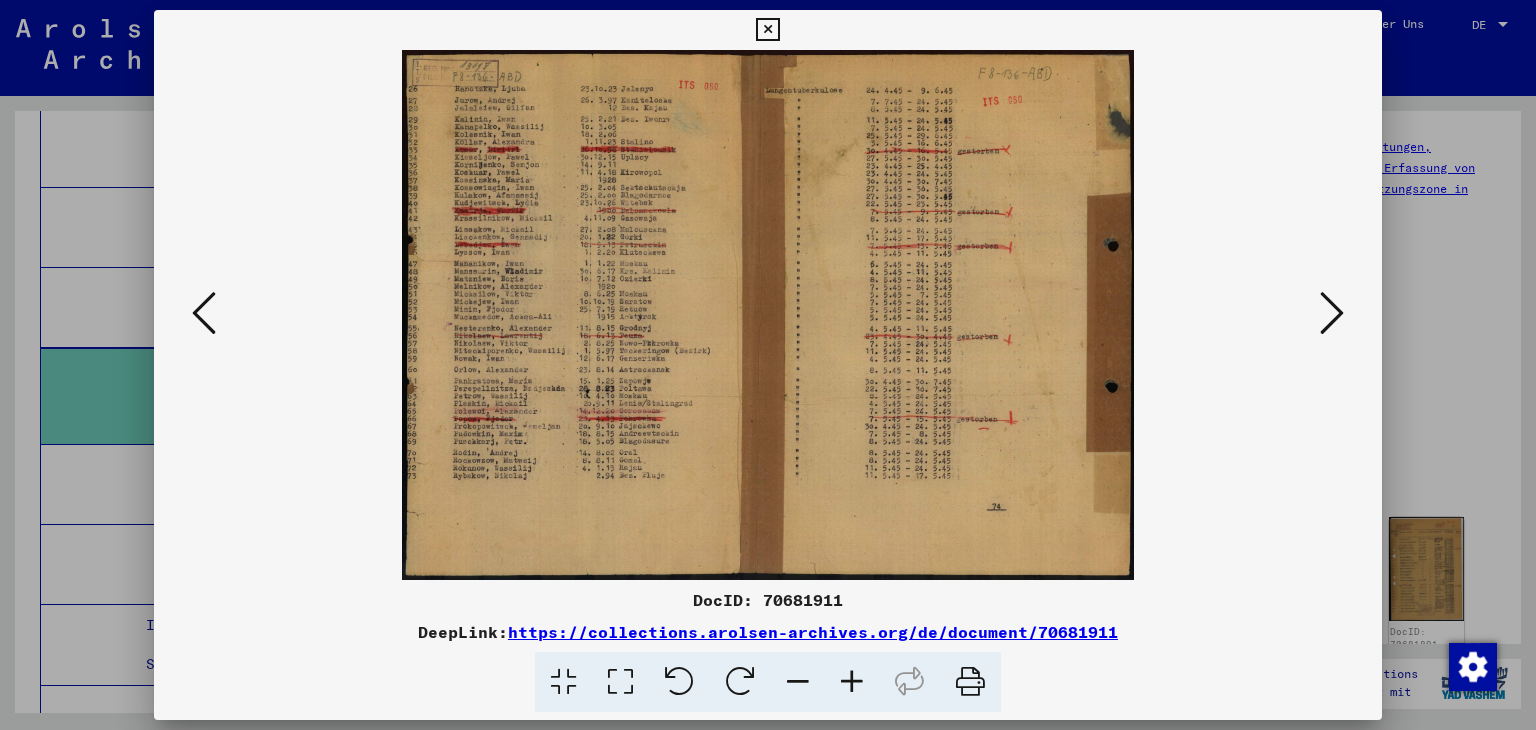 click at bounding box center [1332, 314] 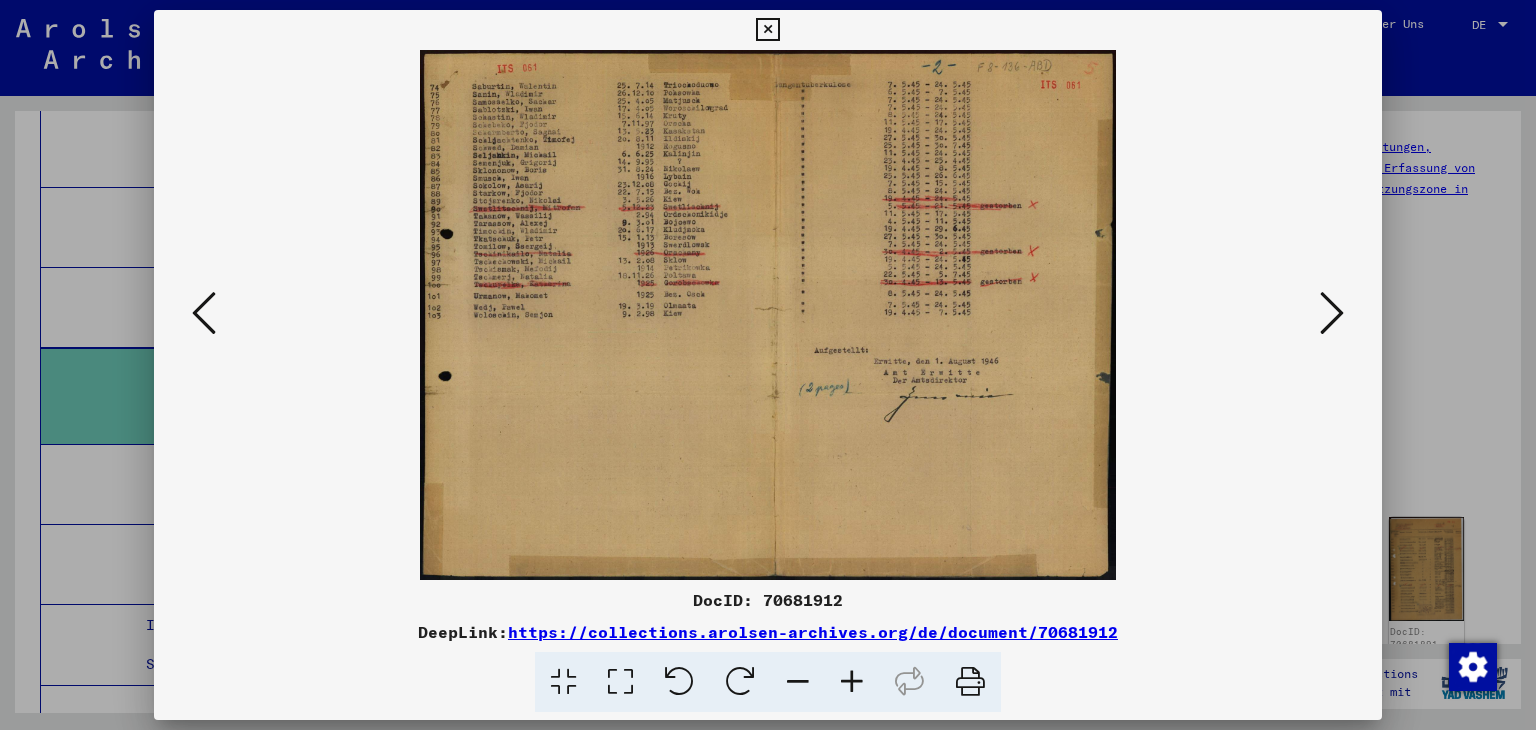 click at bounding box center [1332, 314] 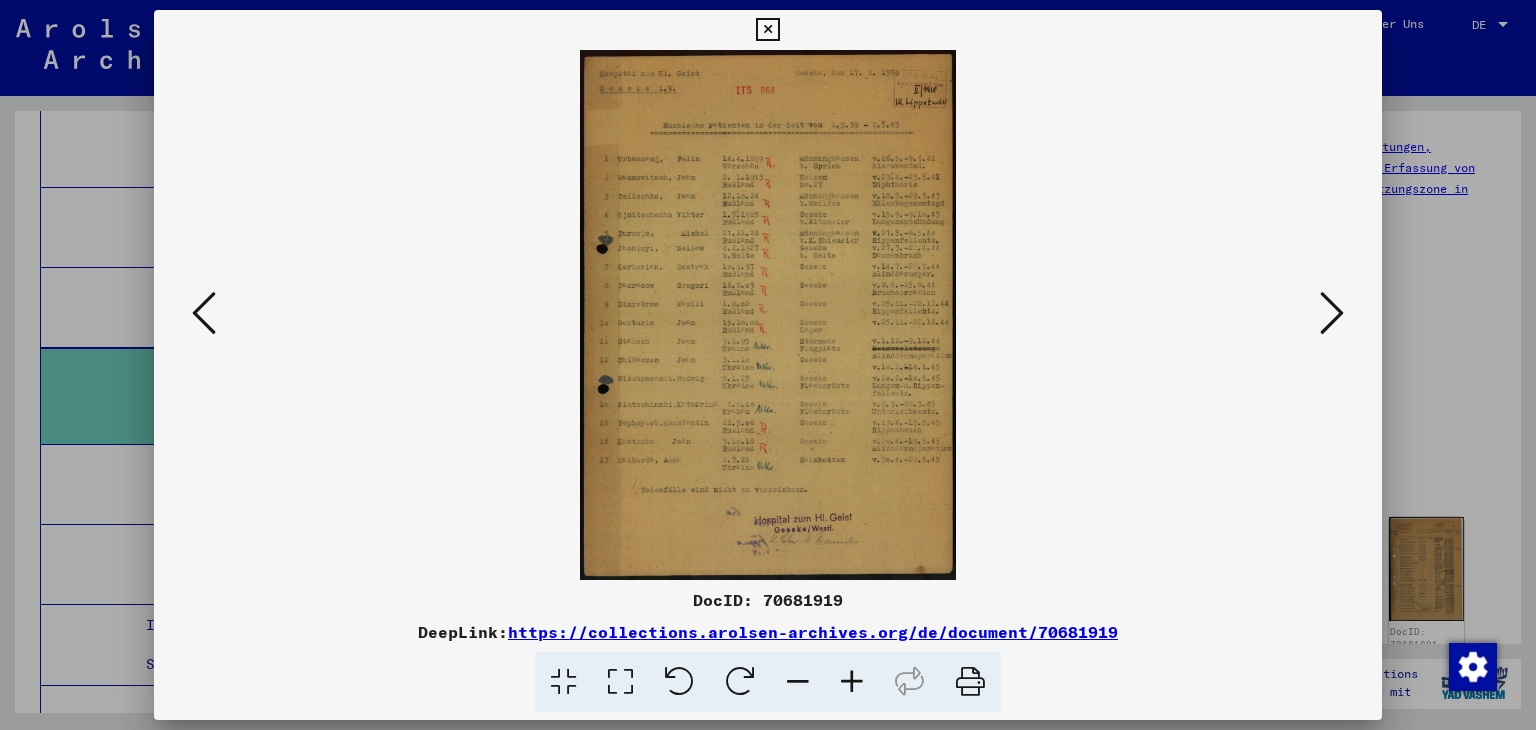 click at bounding box center (1332, 314) 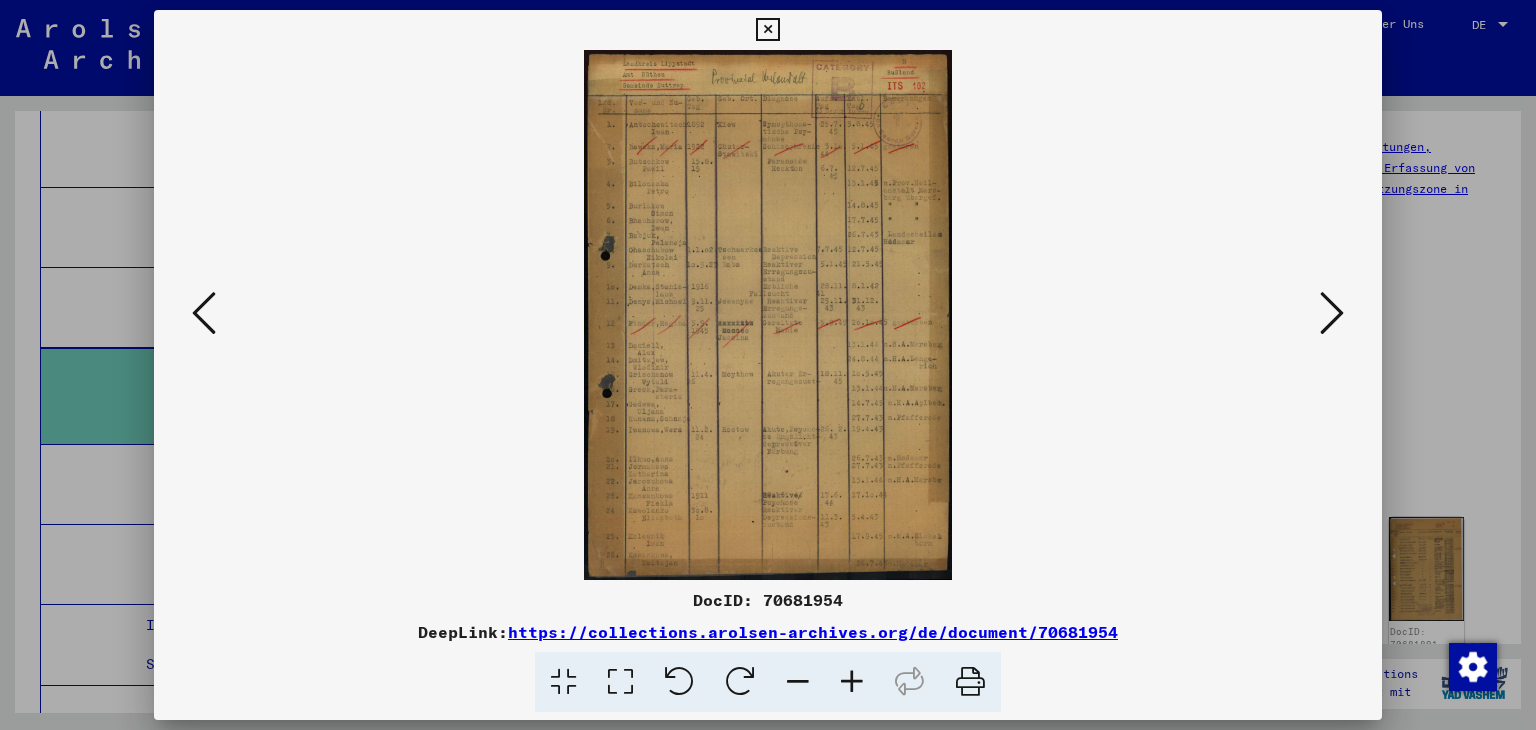 click at bounding box center [1332, 314] 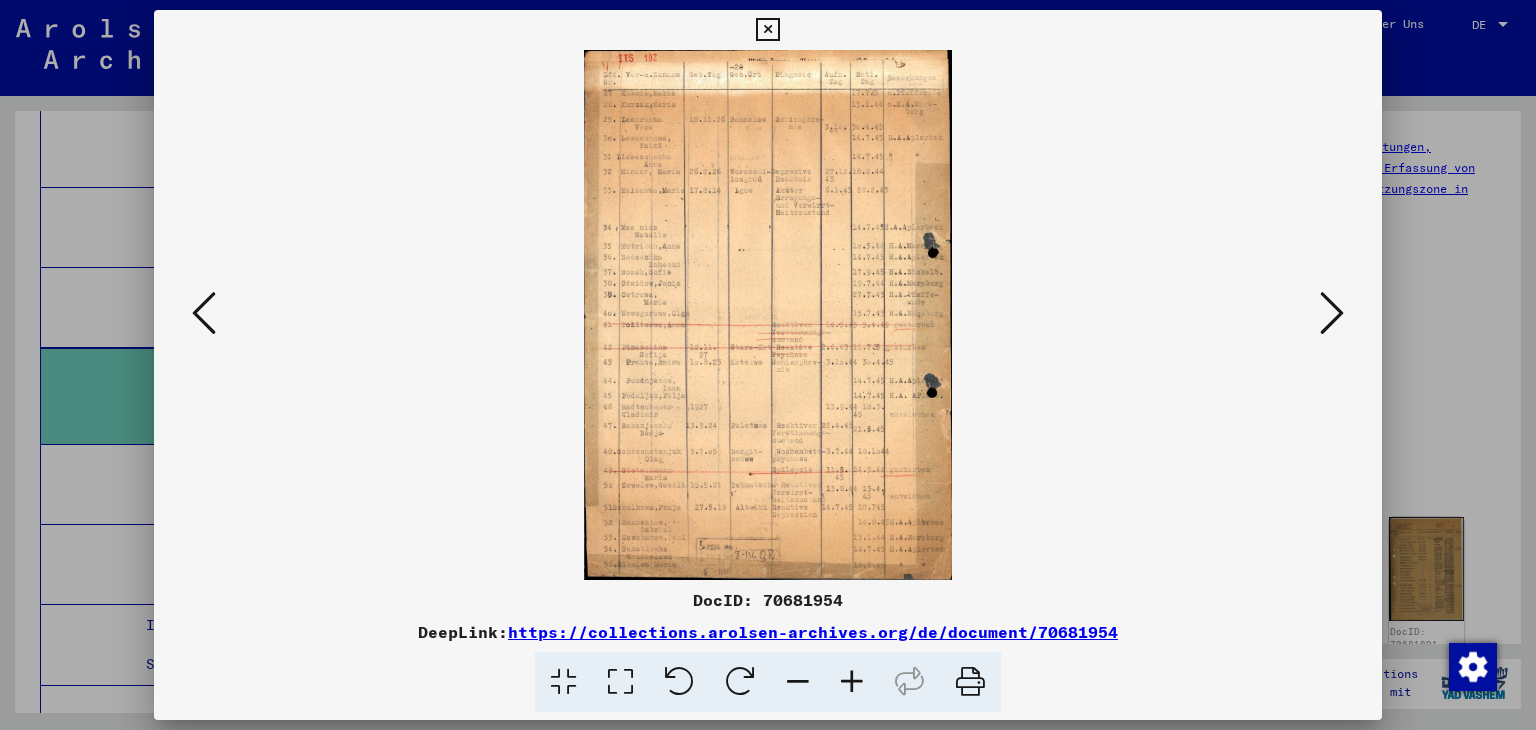 click at bounding box center [1332, 314] 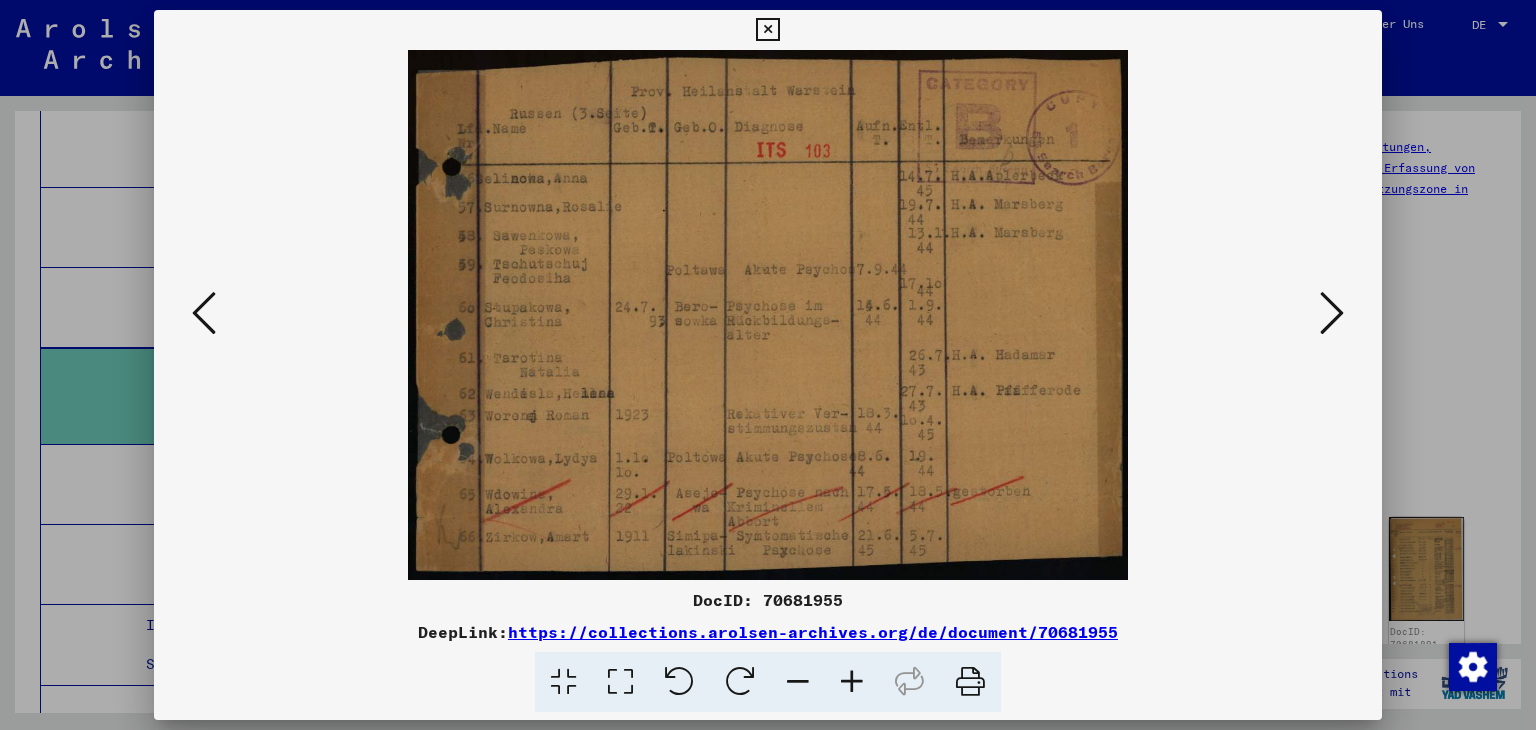 click at bounding box center [1332, 314] 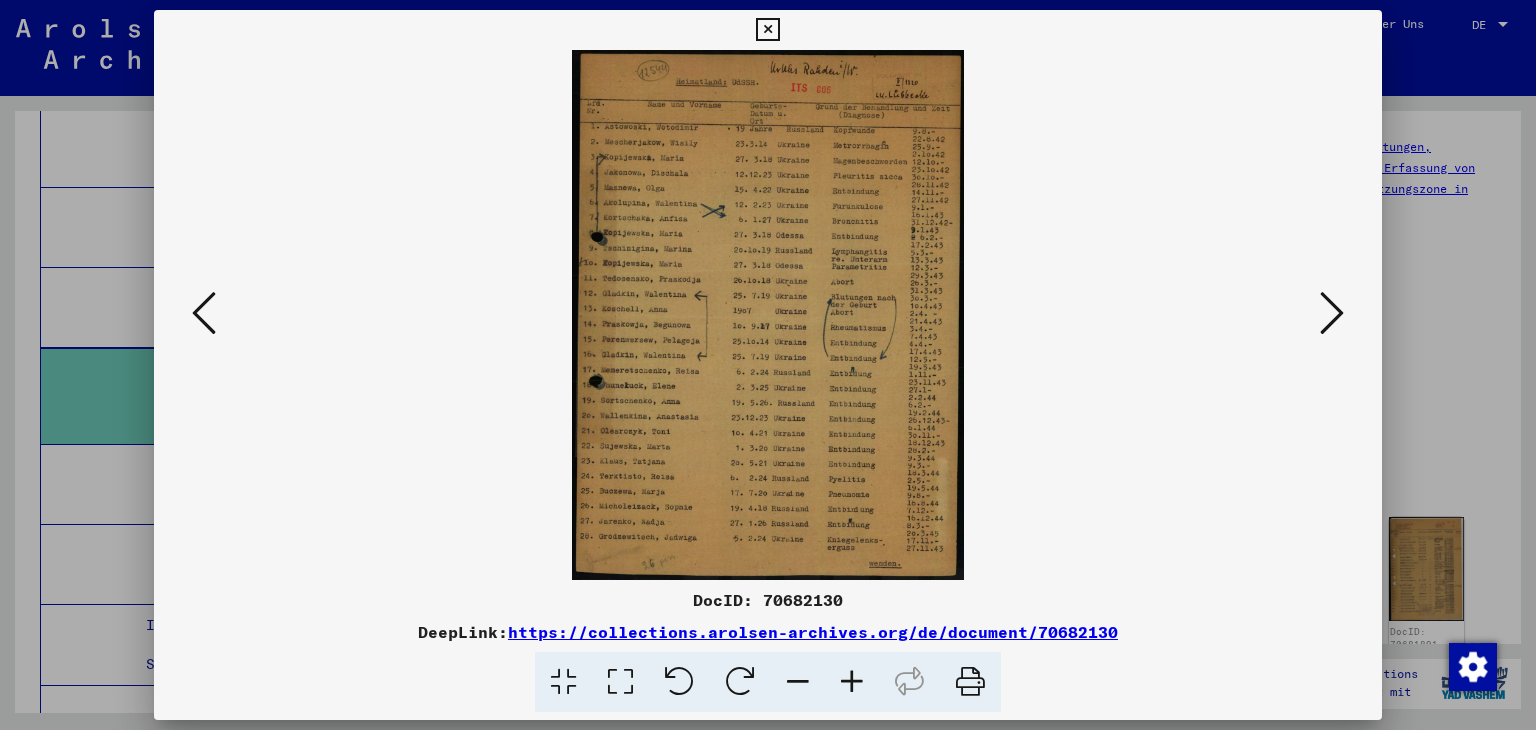 click at bounding box center [1332, 314] 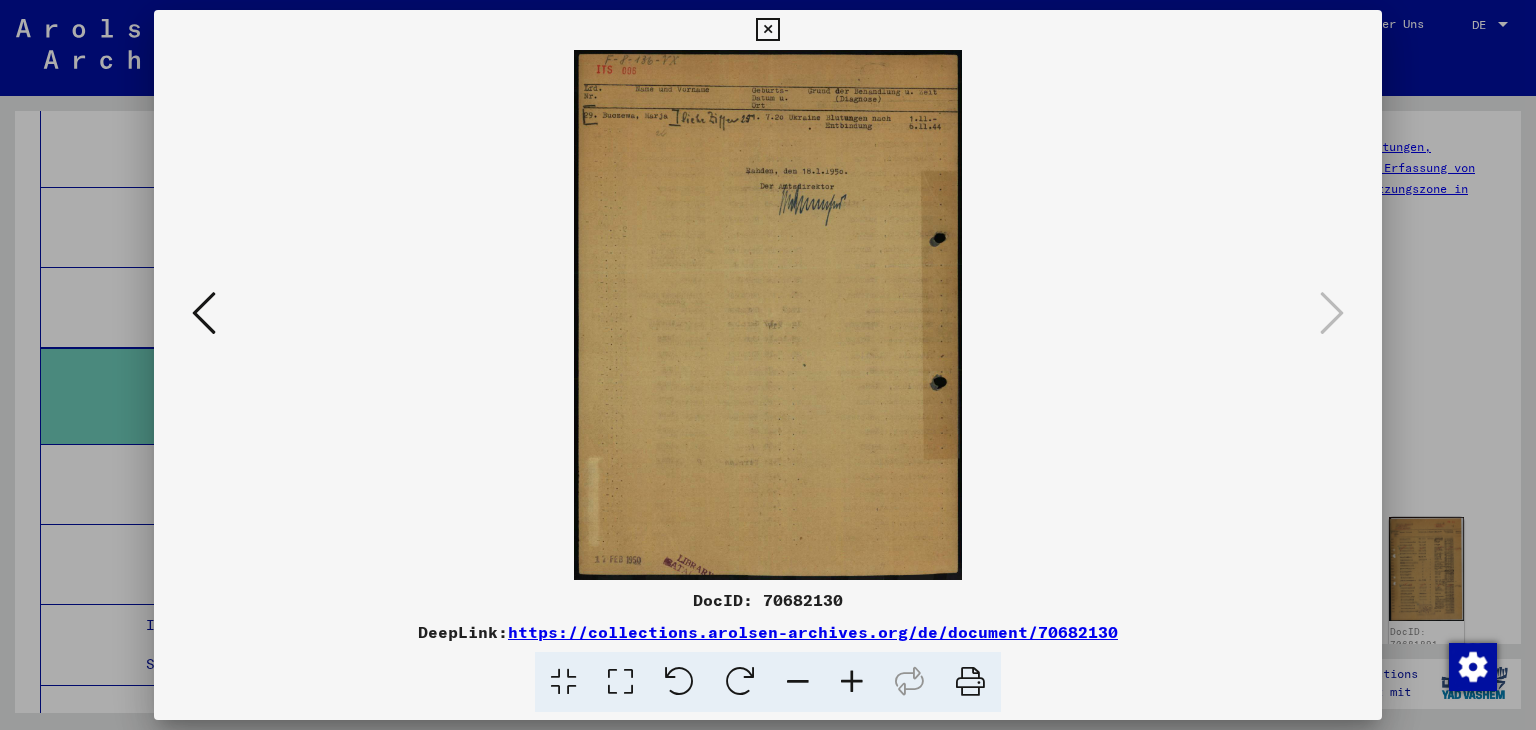click at bounding box center (204, 313) 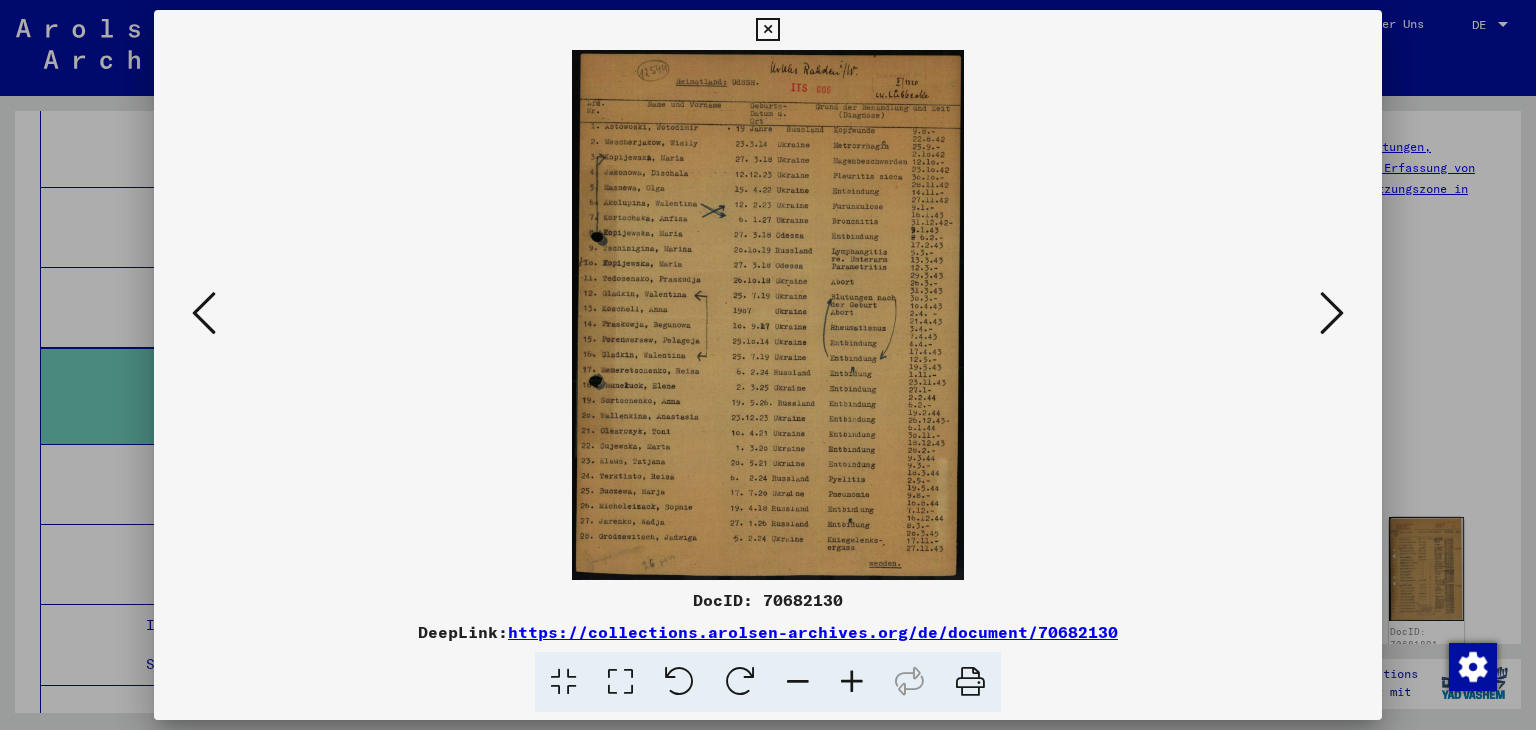 click at bounding box center (204, 313) 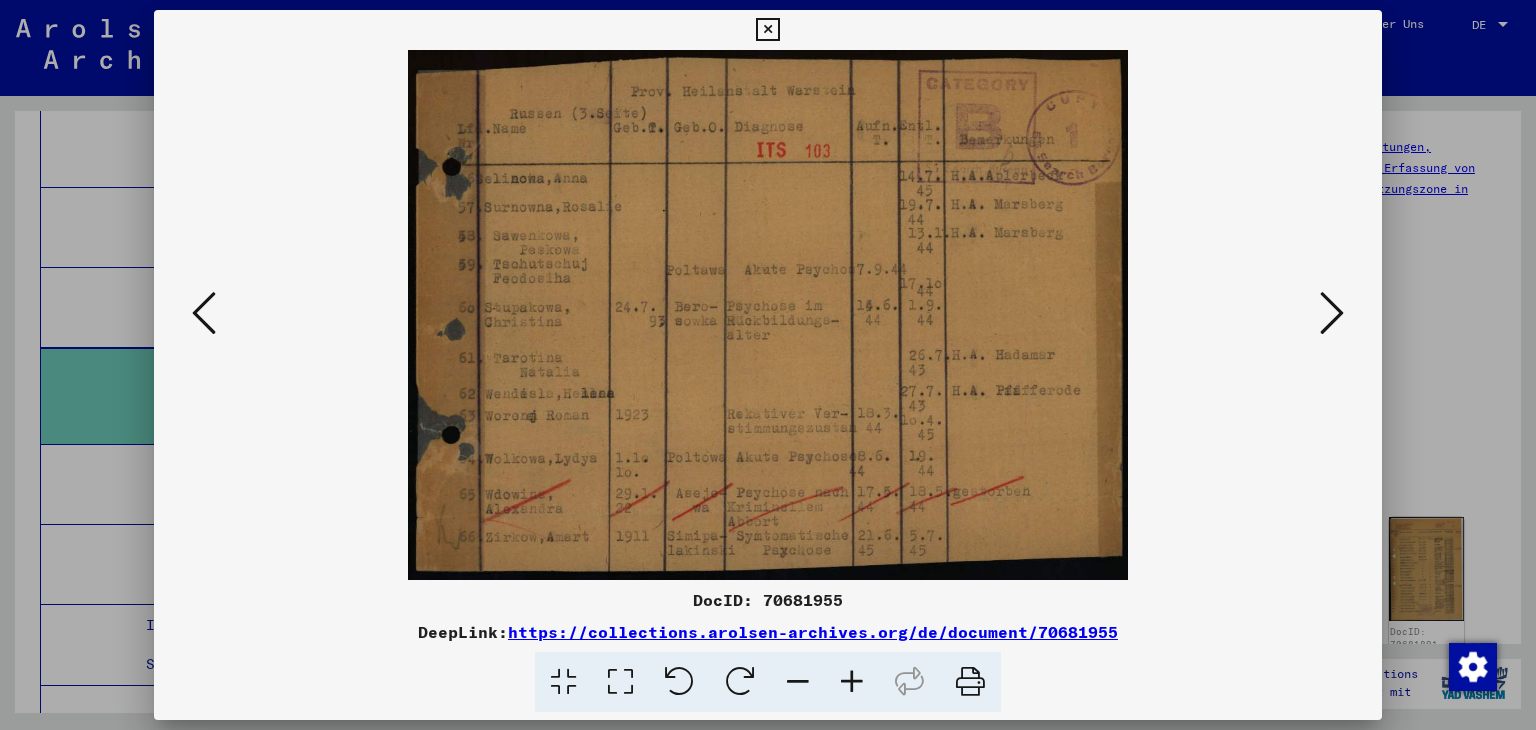 click at bounding box center (204, 313) 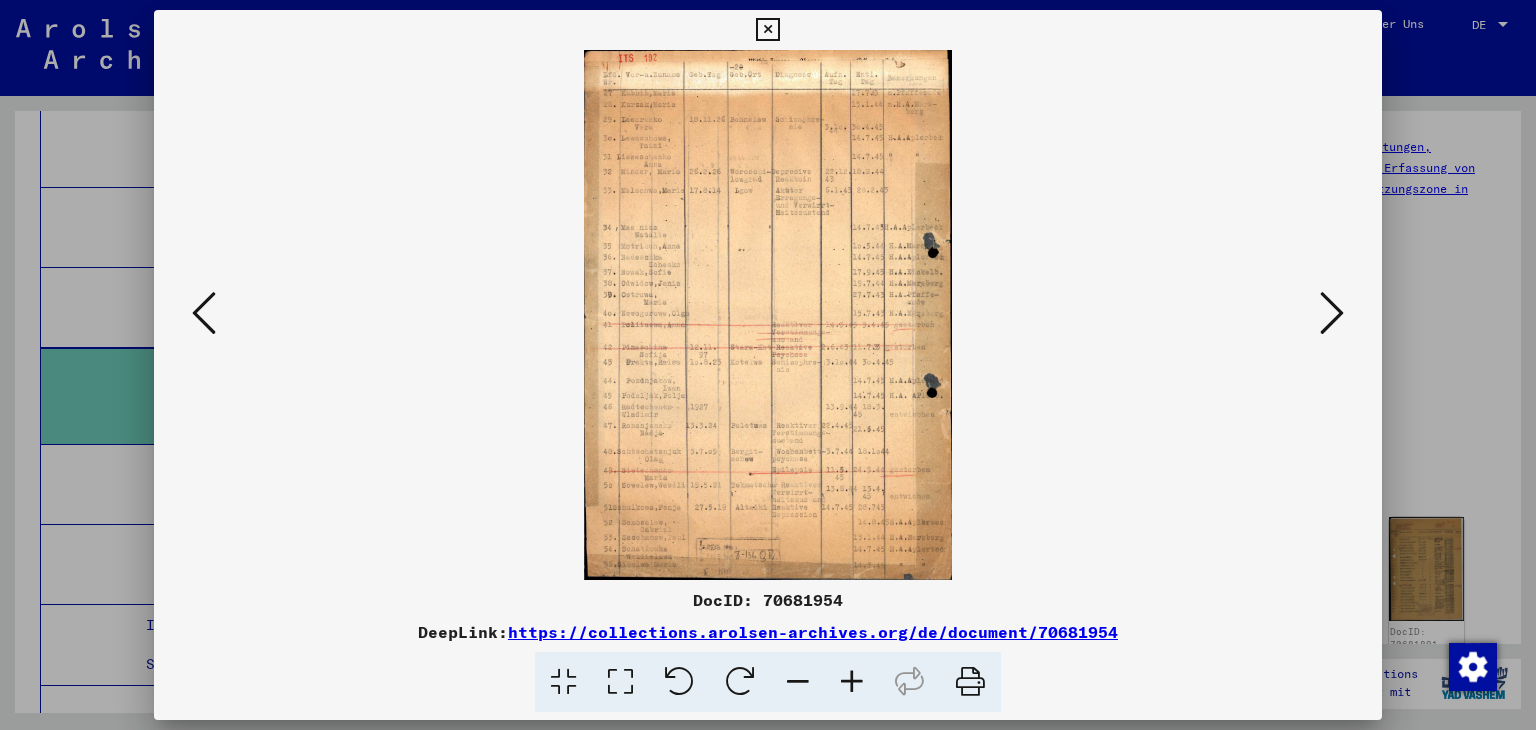 click at bounding box center [204, 313] 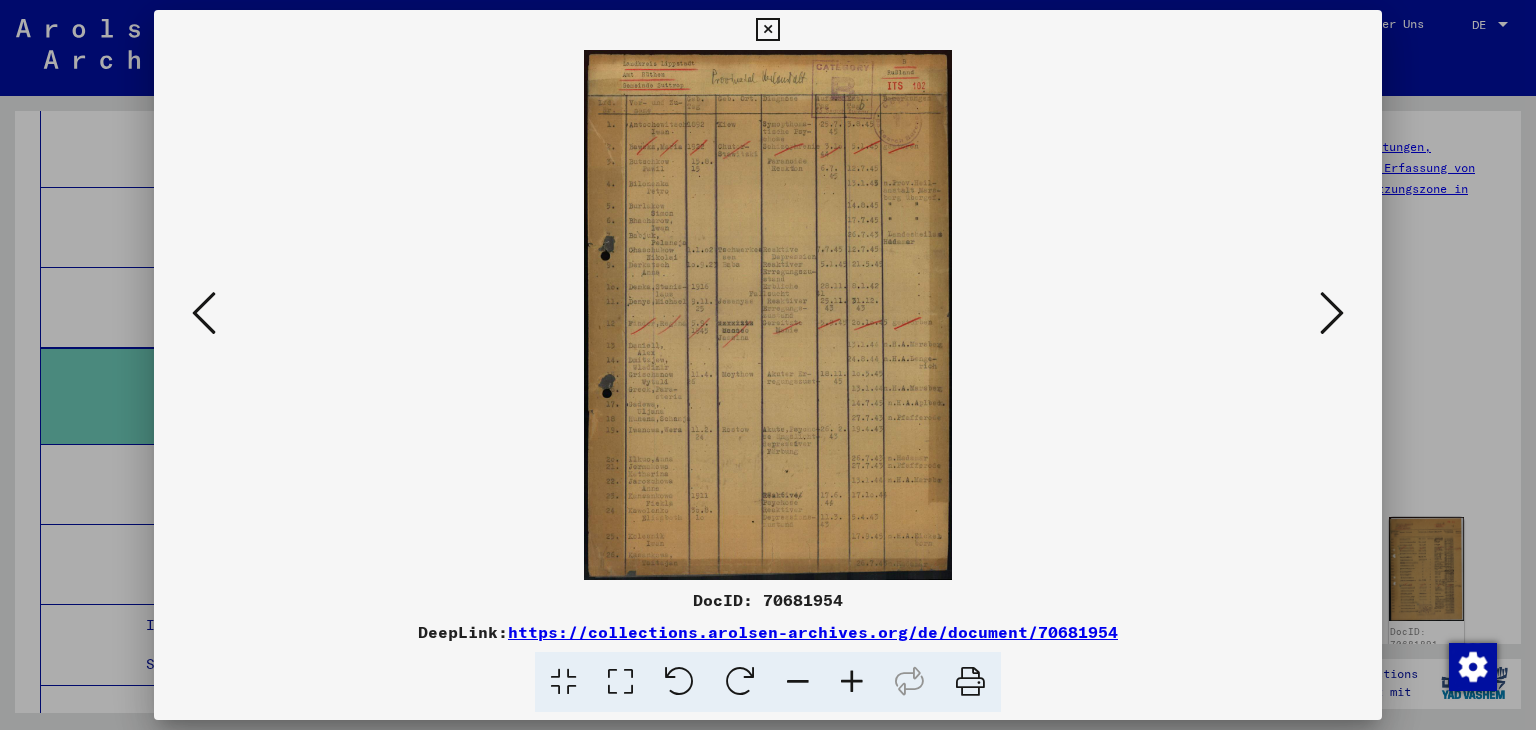 click at bounding box center [204, 313] 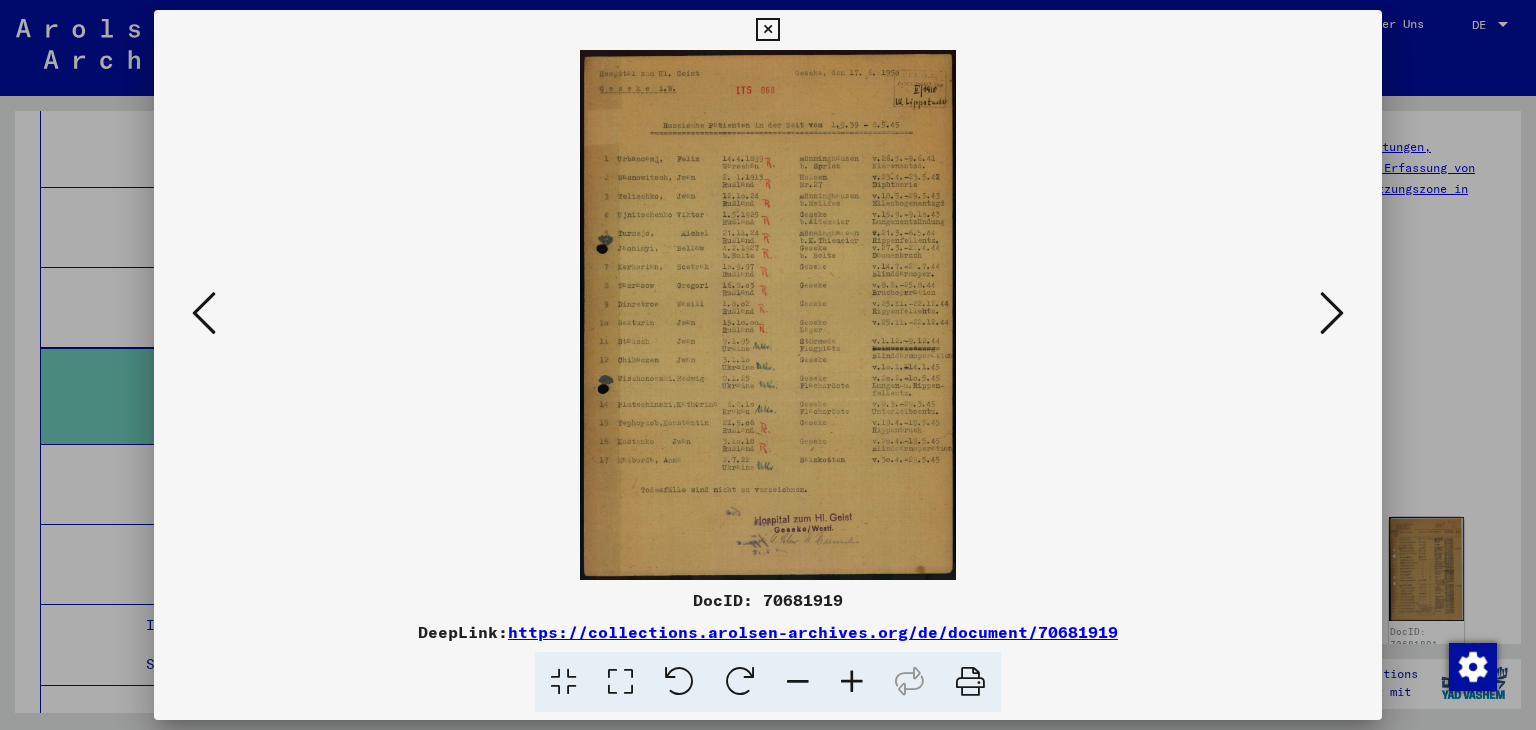 click at bounding box center [204, 313] 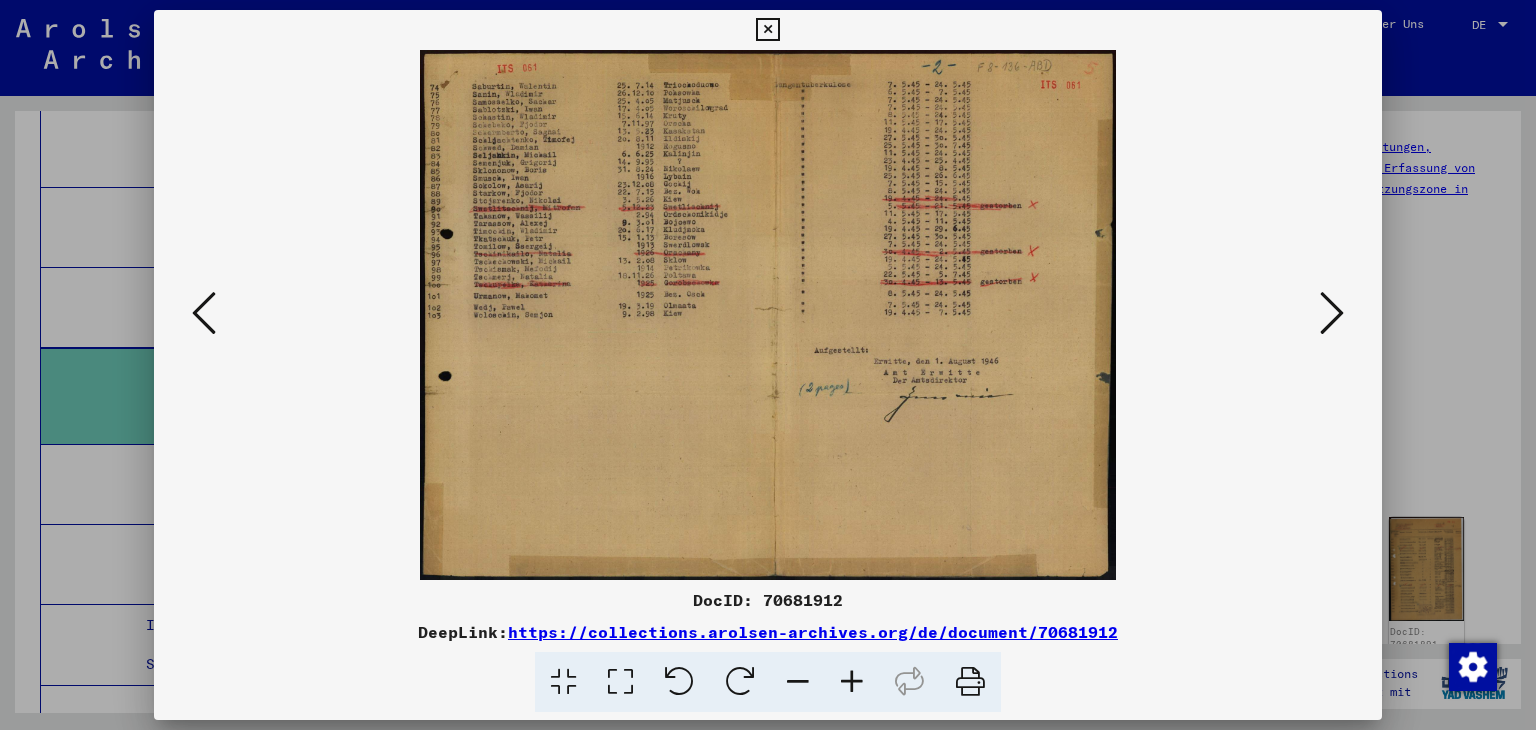 click at bounding box center (204, 313) 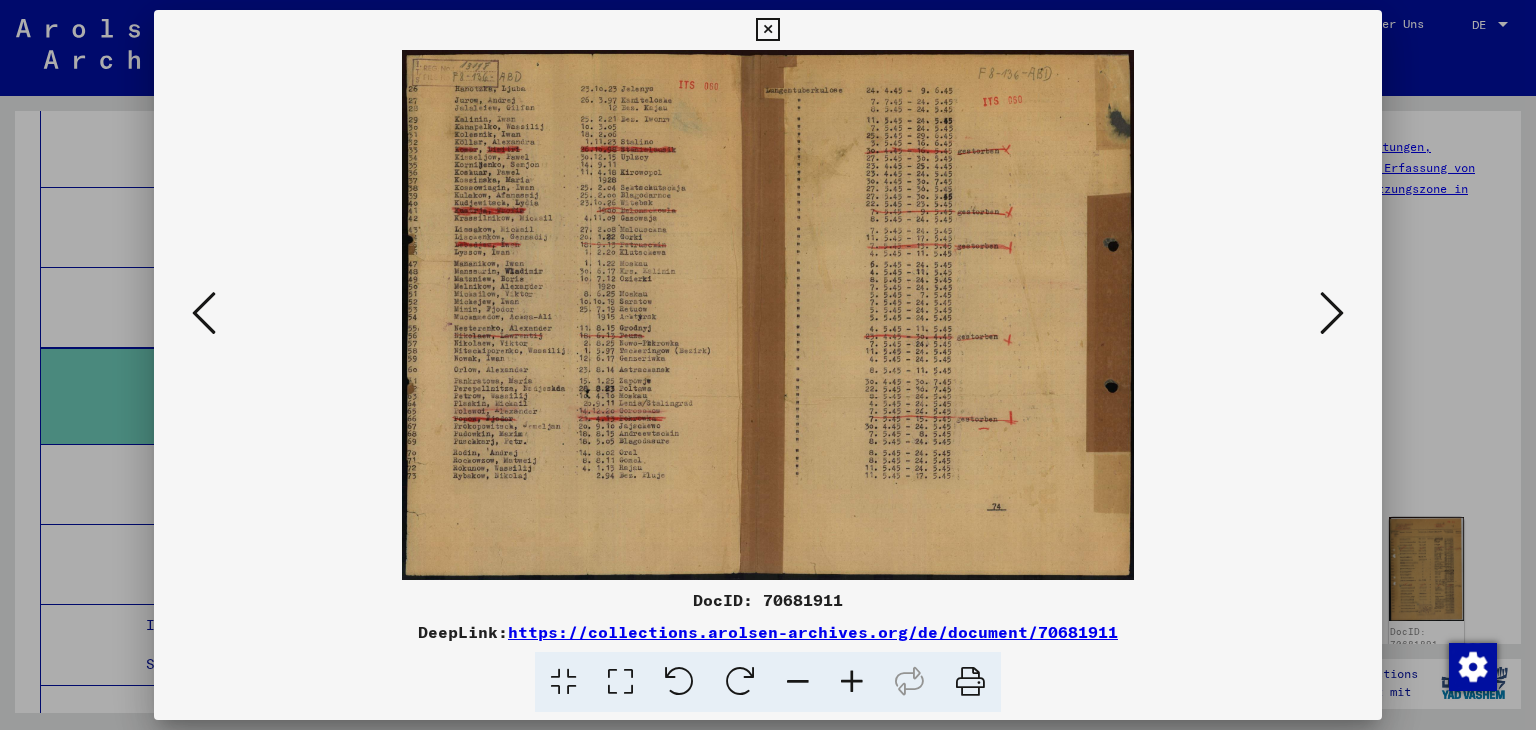 click at bounding box center (204, 313) 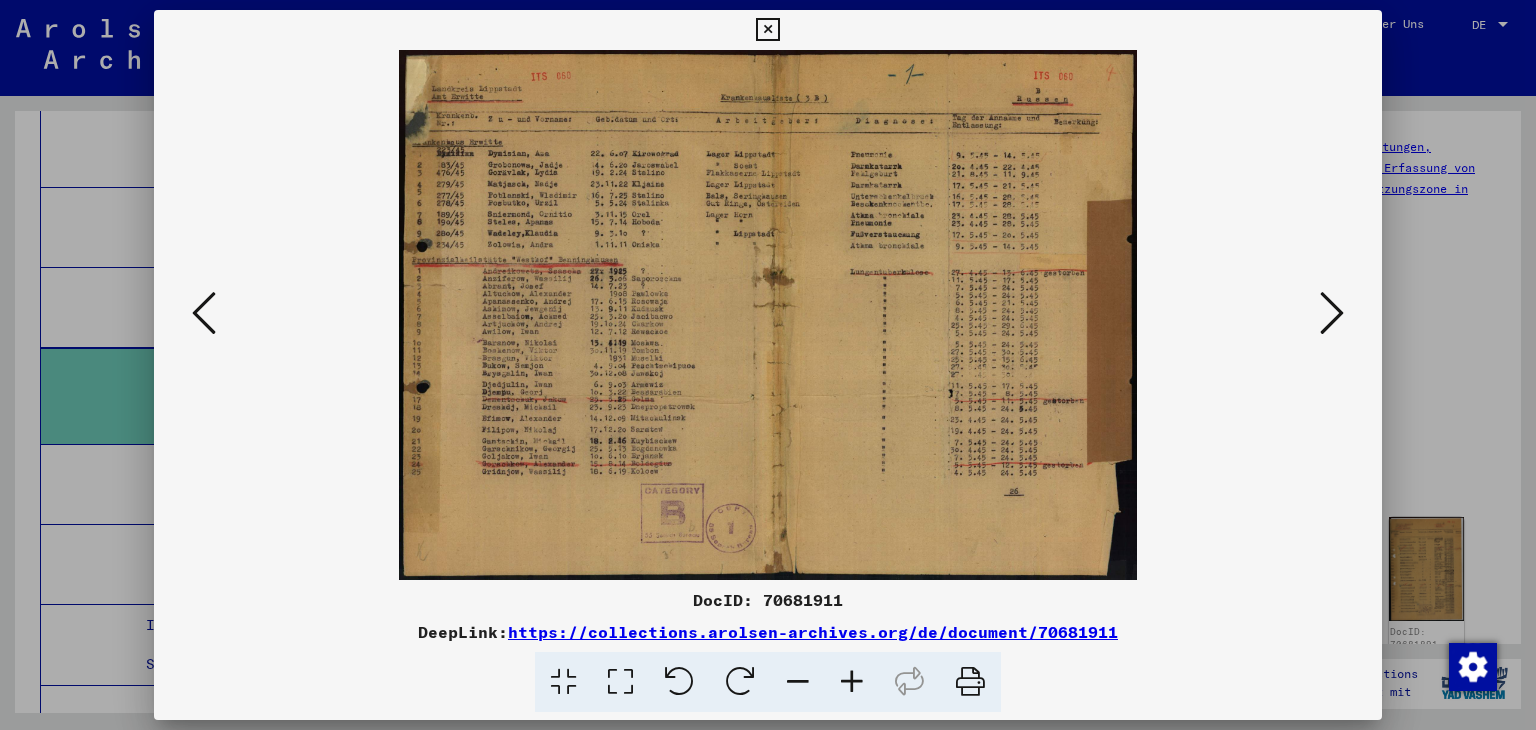 click at bounding box center (204, 313) 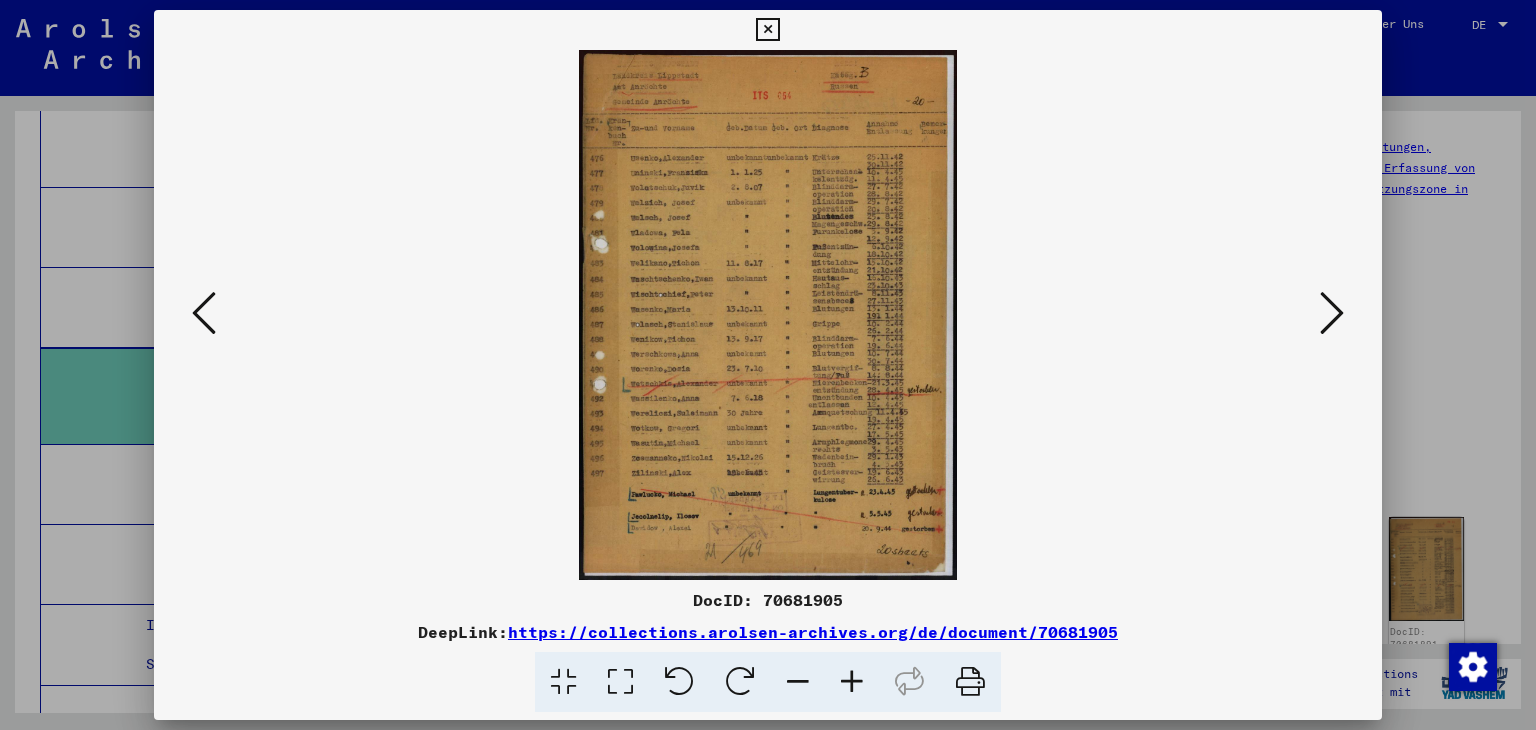 click at bounding box center [204, 313] 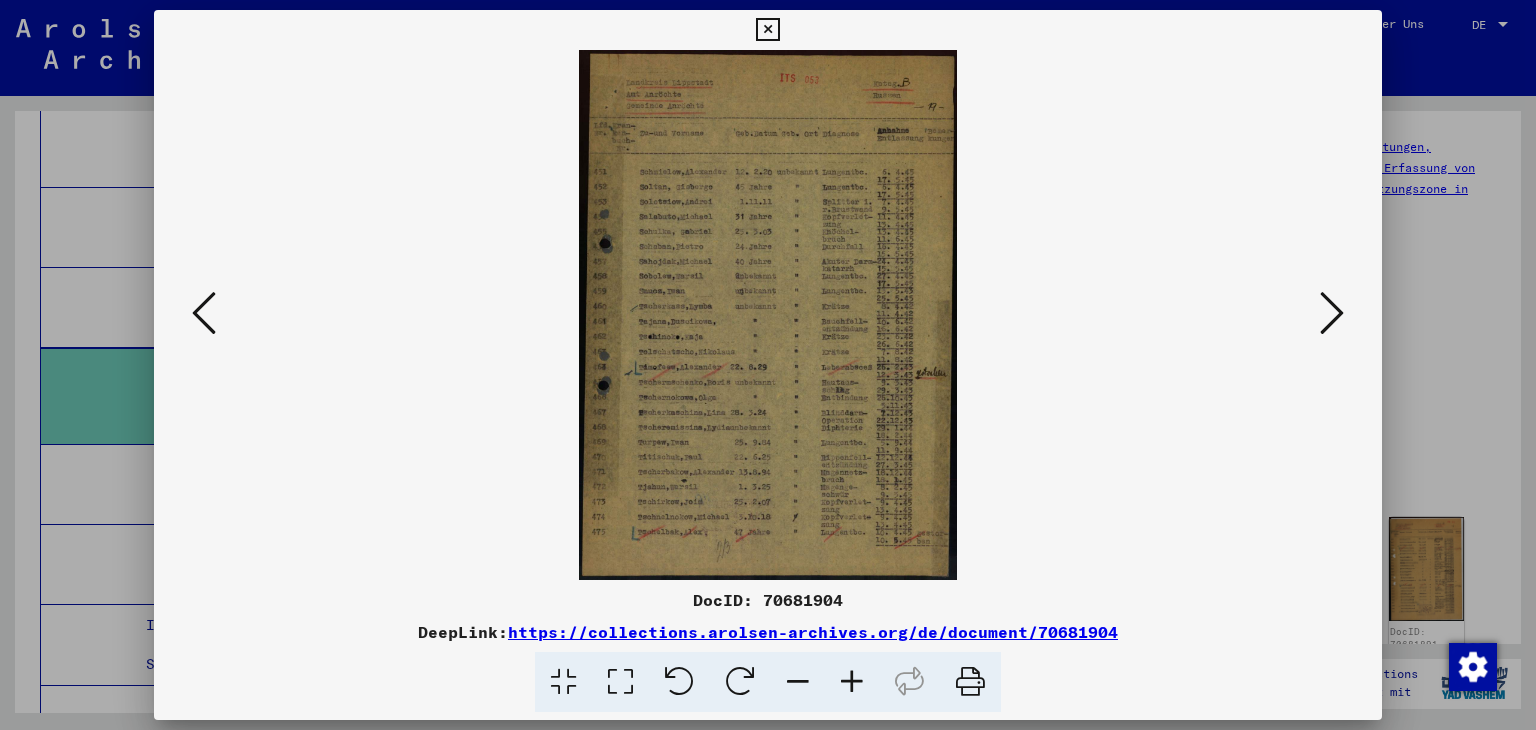 click at bounding box center (204, 313) 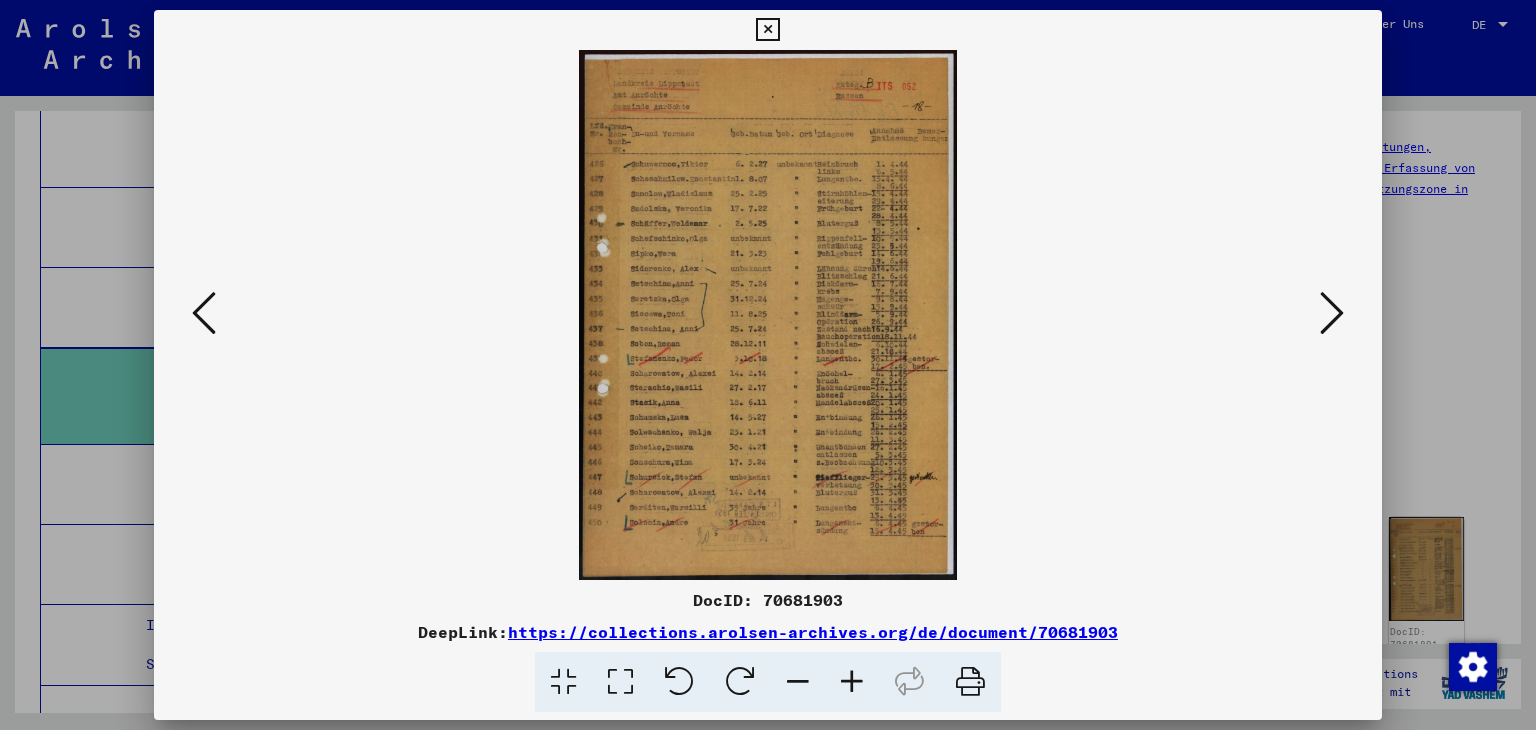click at bounding box center (204, 313) 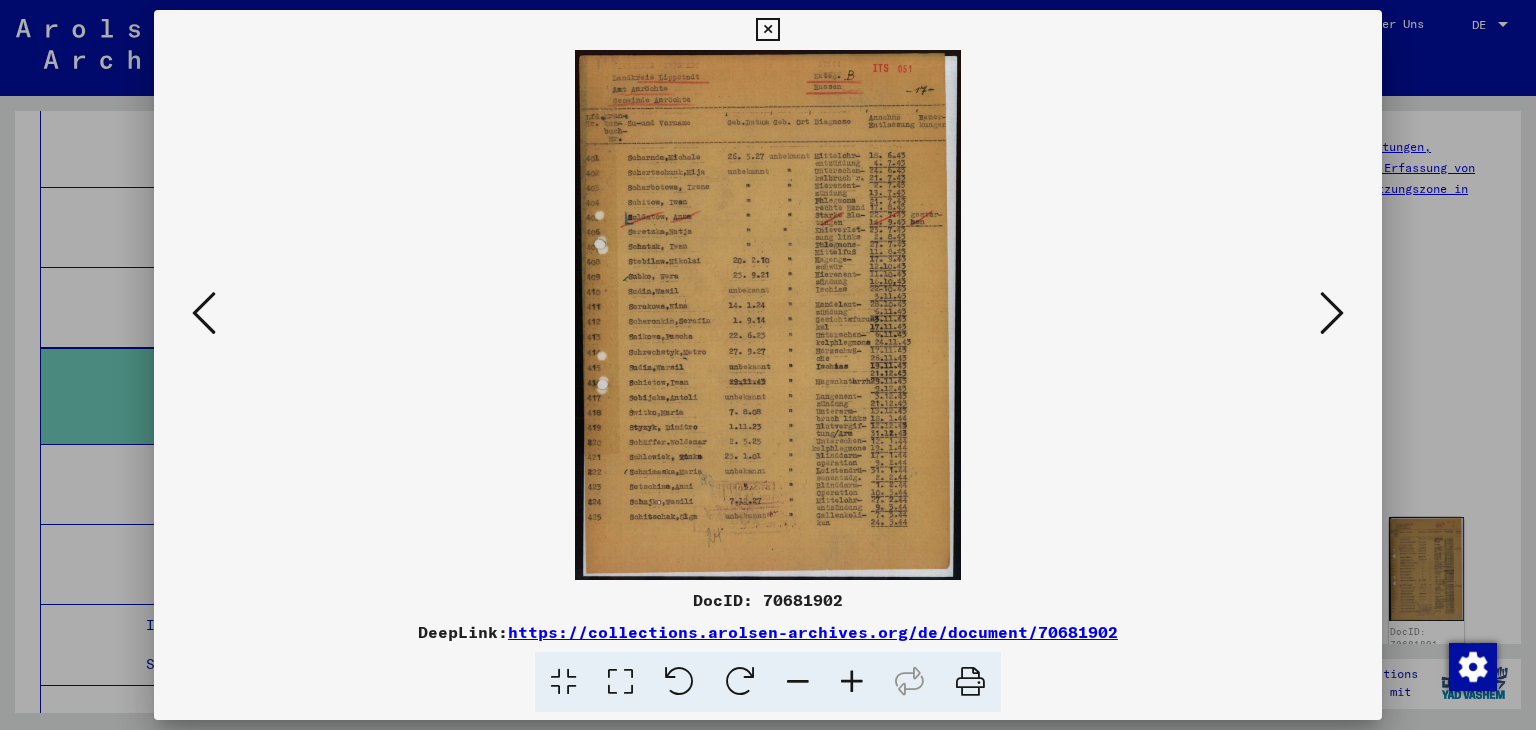 click at bounding box center [204, 313] 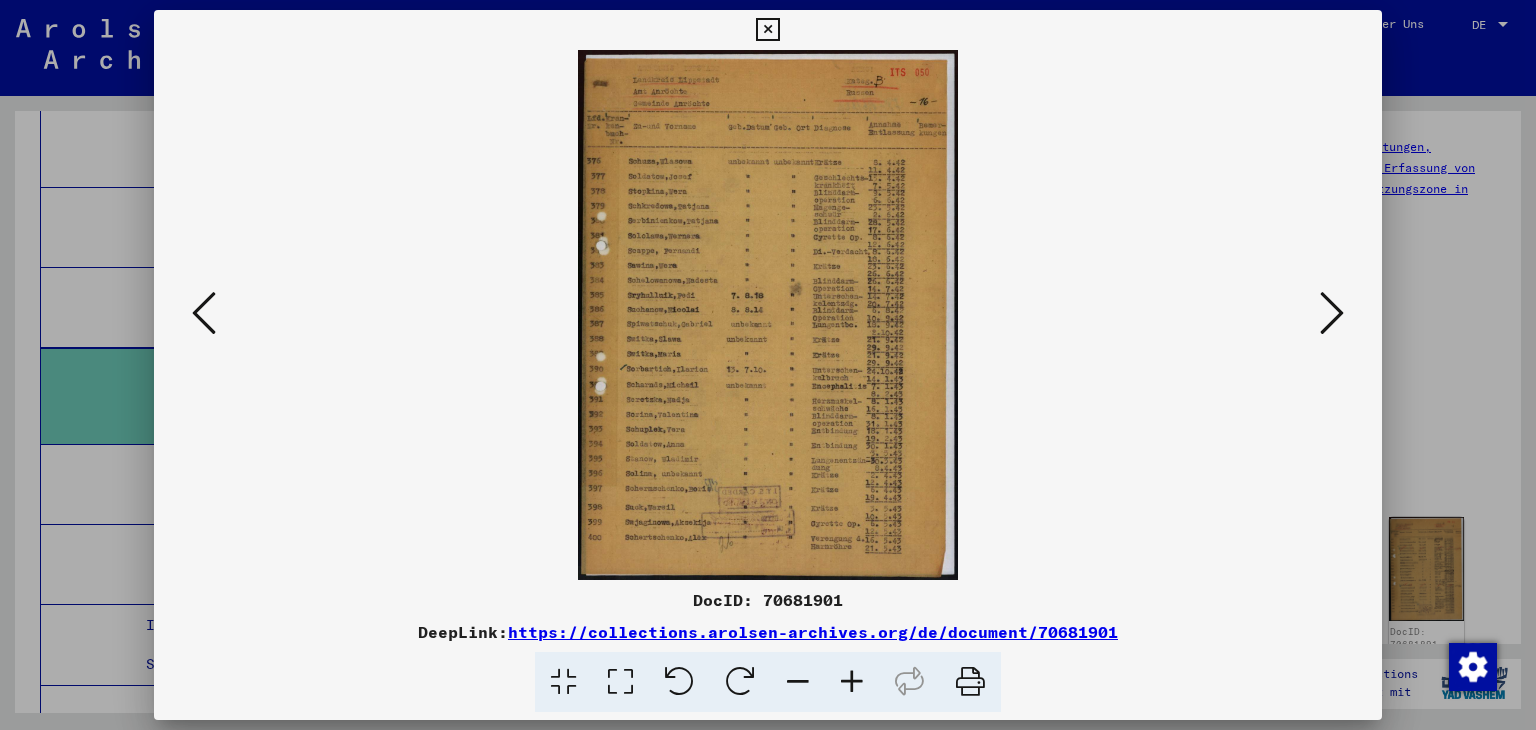 click at bounding box center [204, 313] 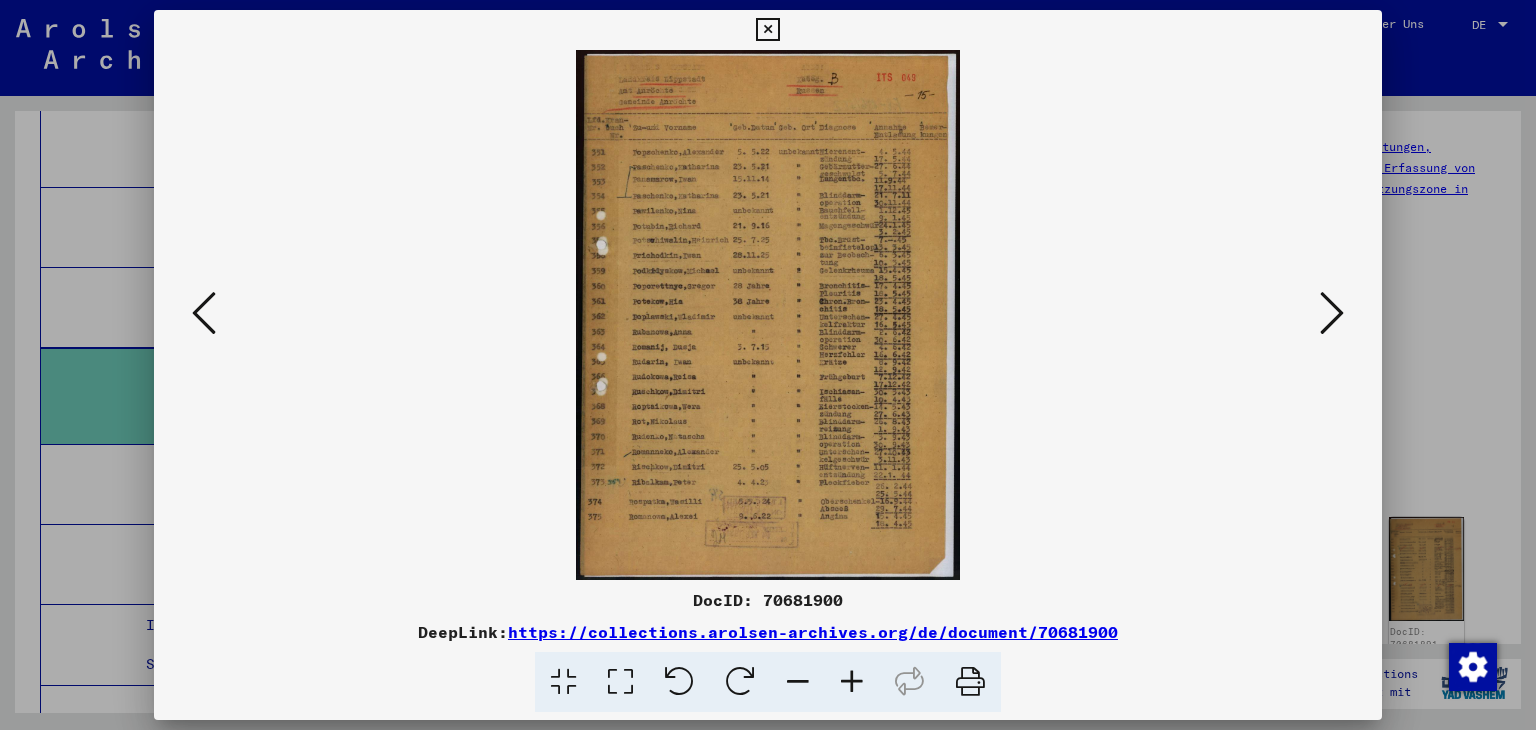 type 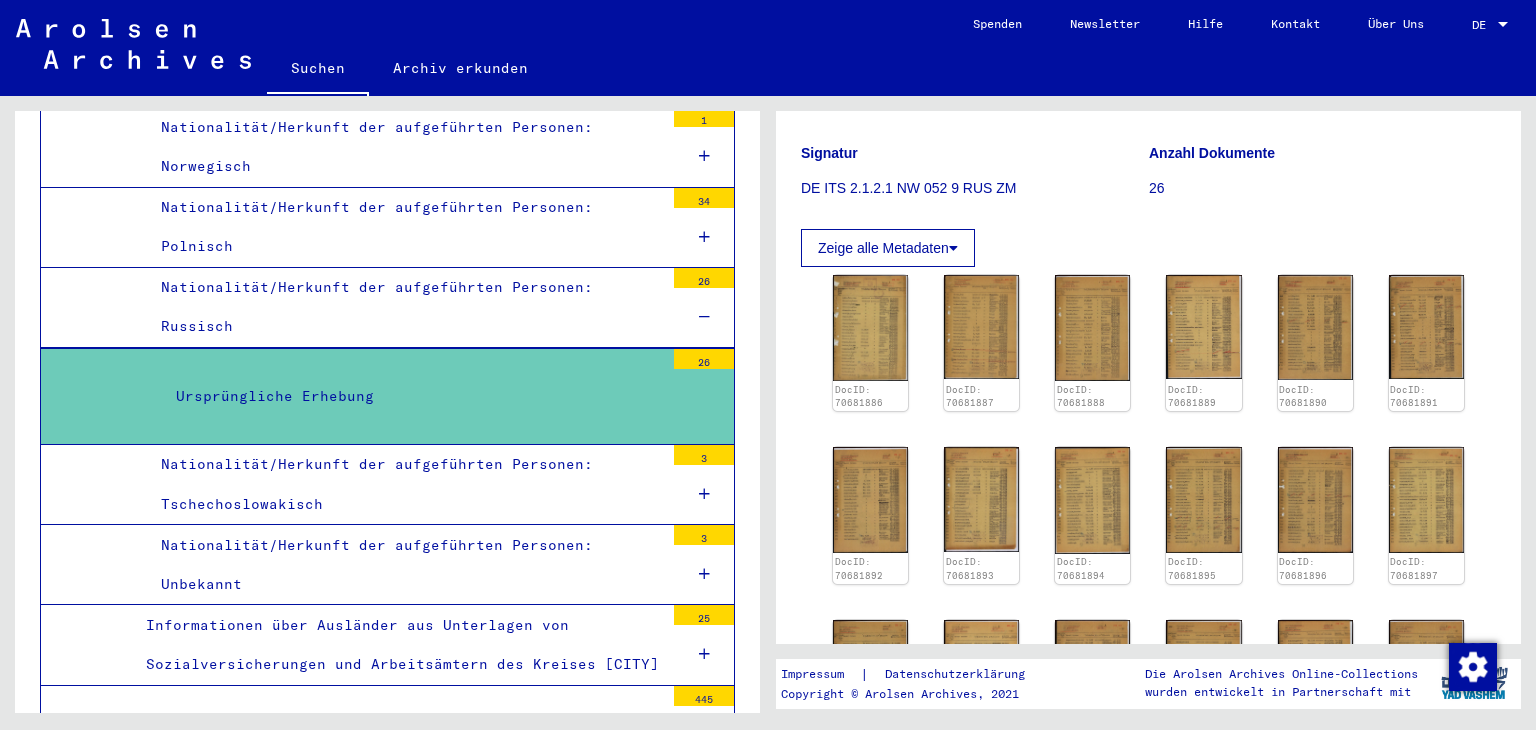 scroll, scrollTop: 220, scrollLeft: 0, axis: vertical 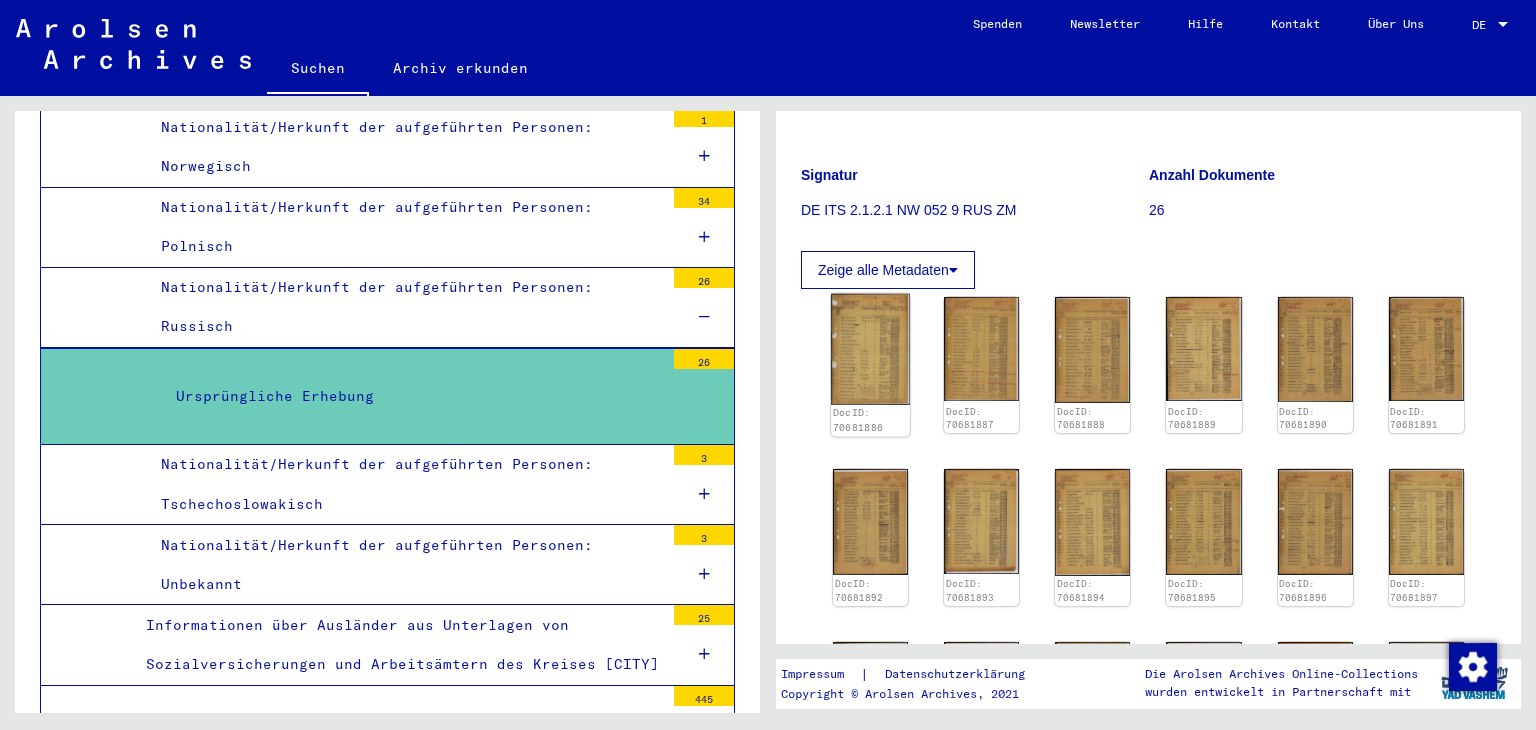 click 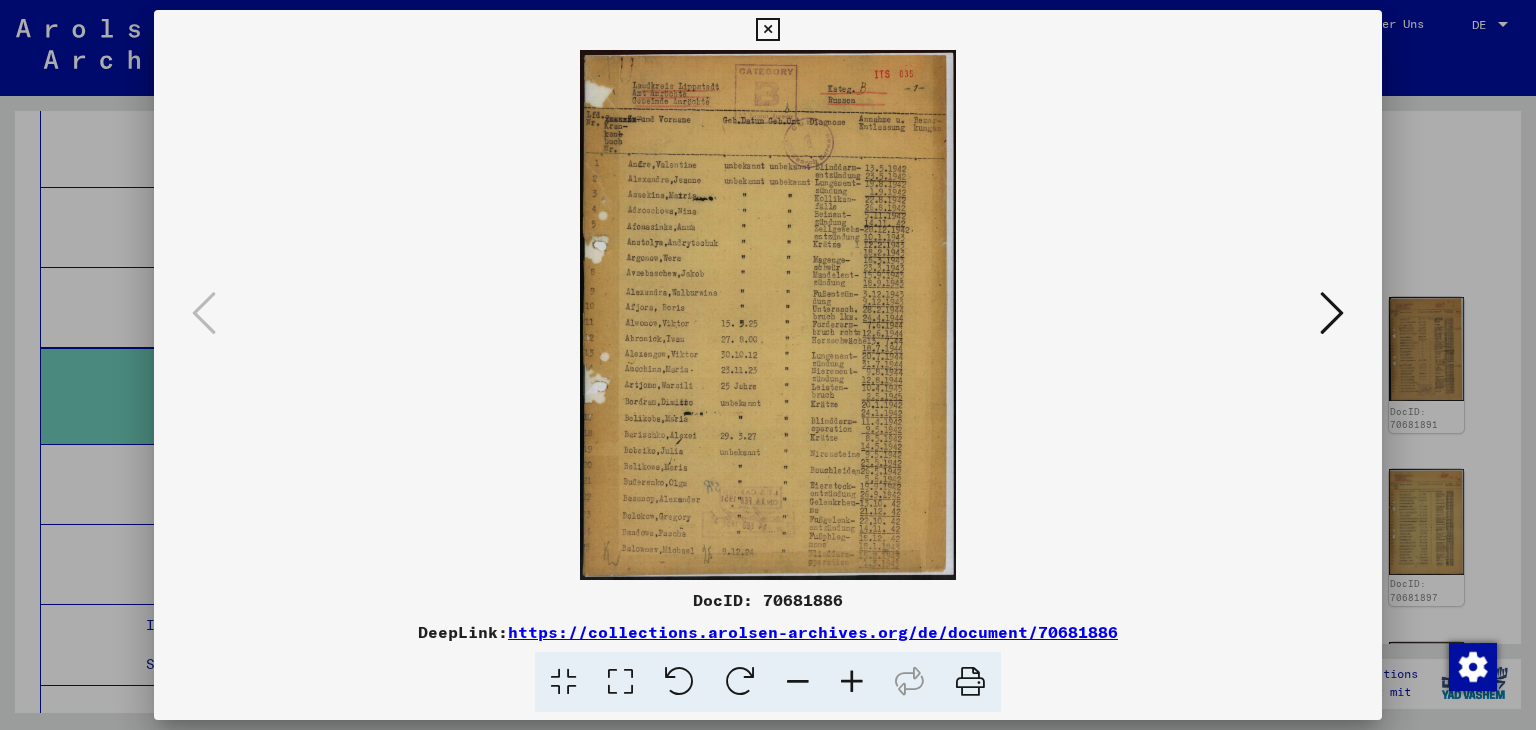 click at bounding box center (768, 315) 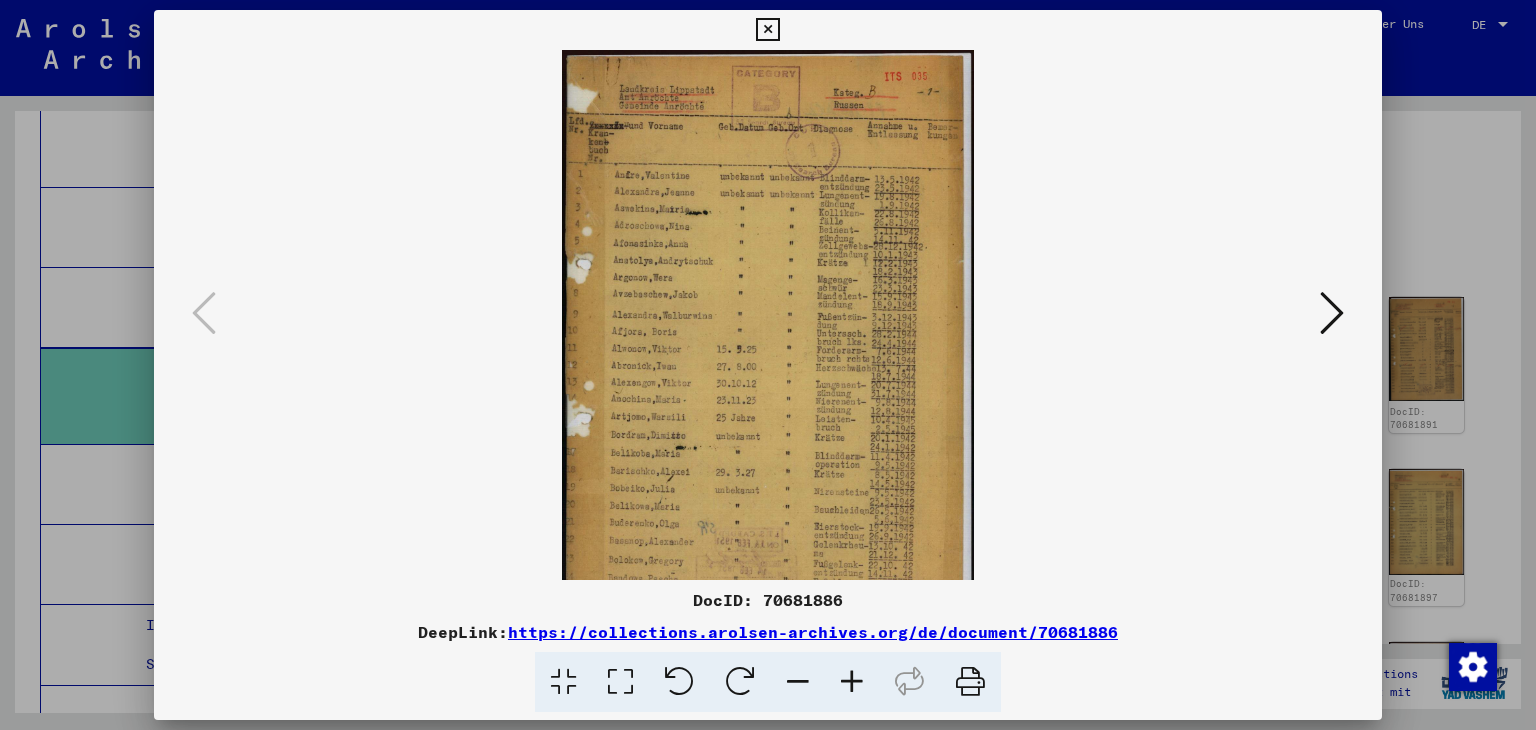 click at bounding box center (852, 682) 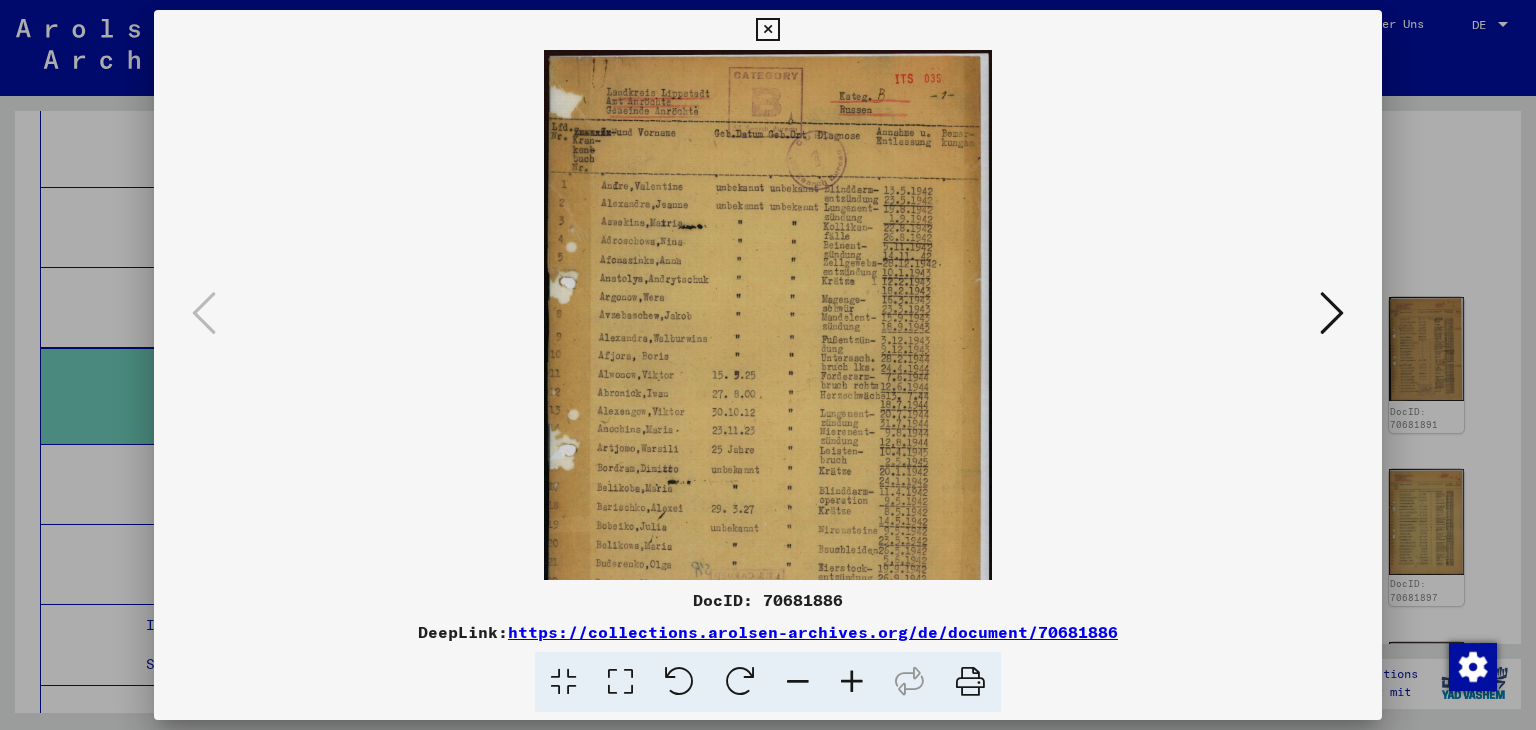 click at bounding box center [852, 682] 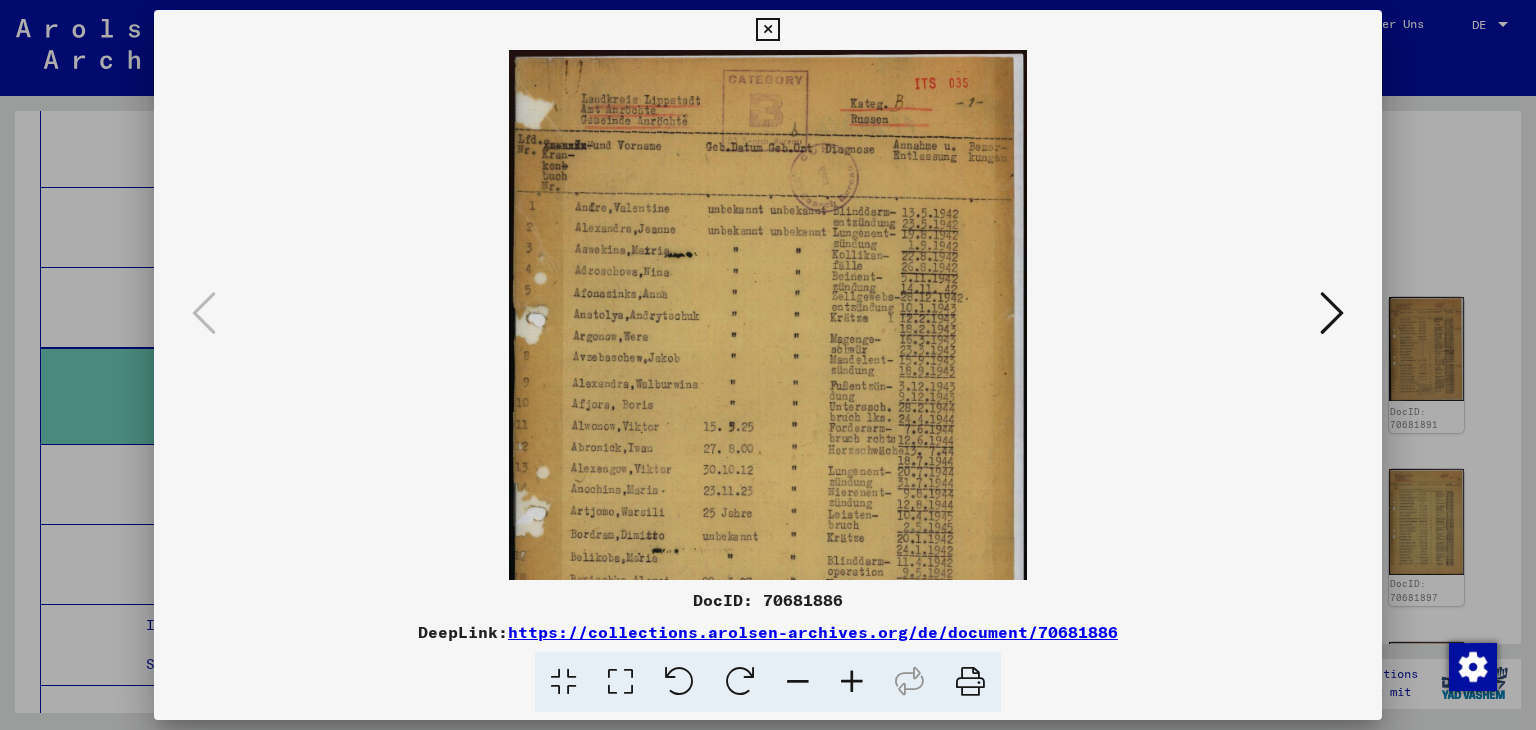 click at bounding box center [852, 682] 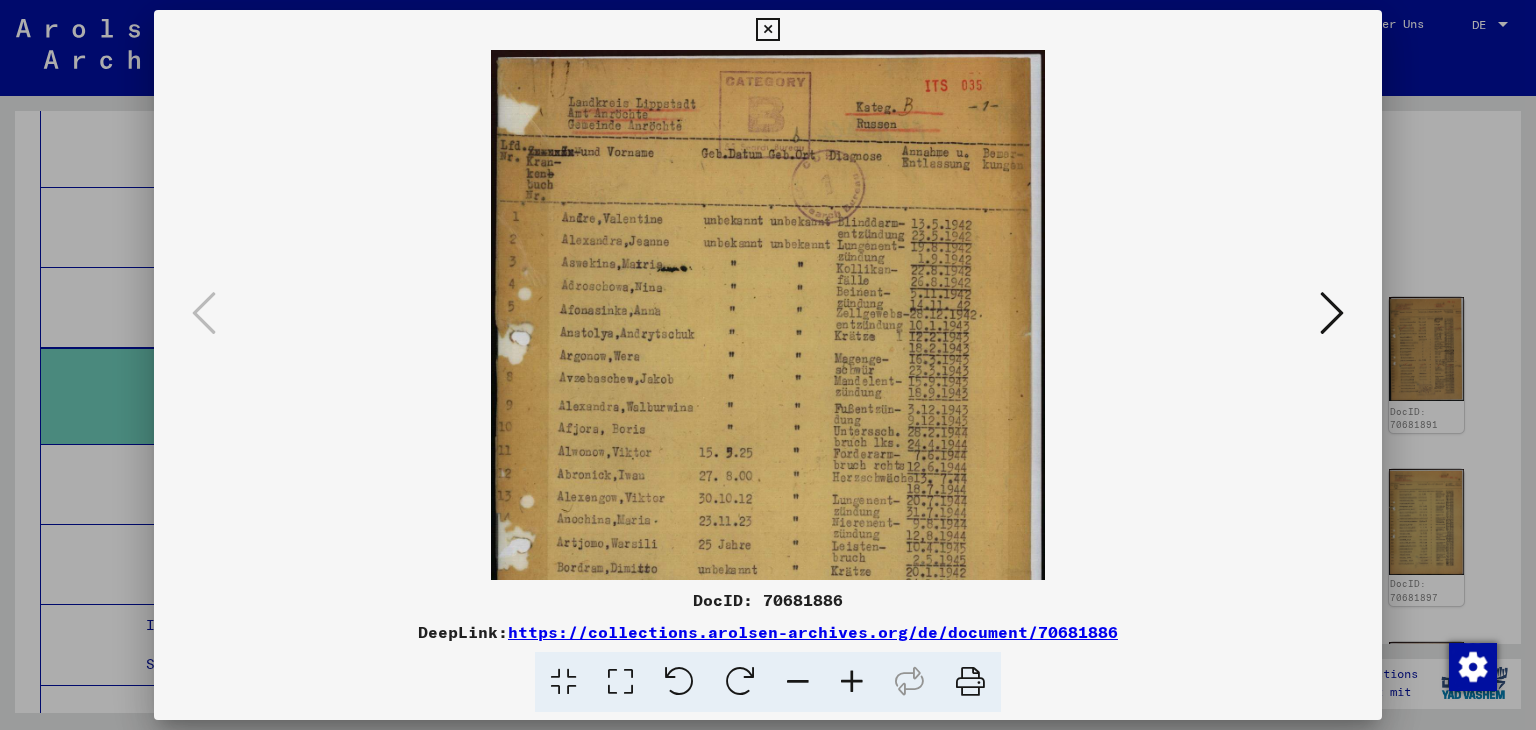 click at bounding box center (852, 682) 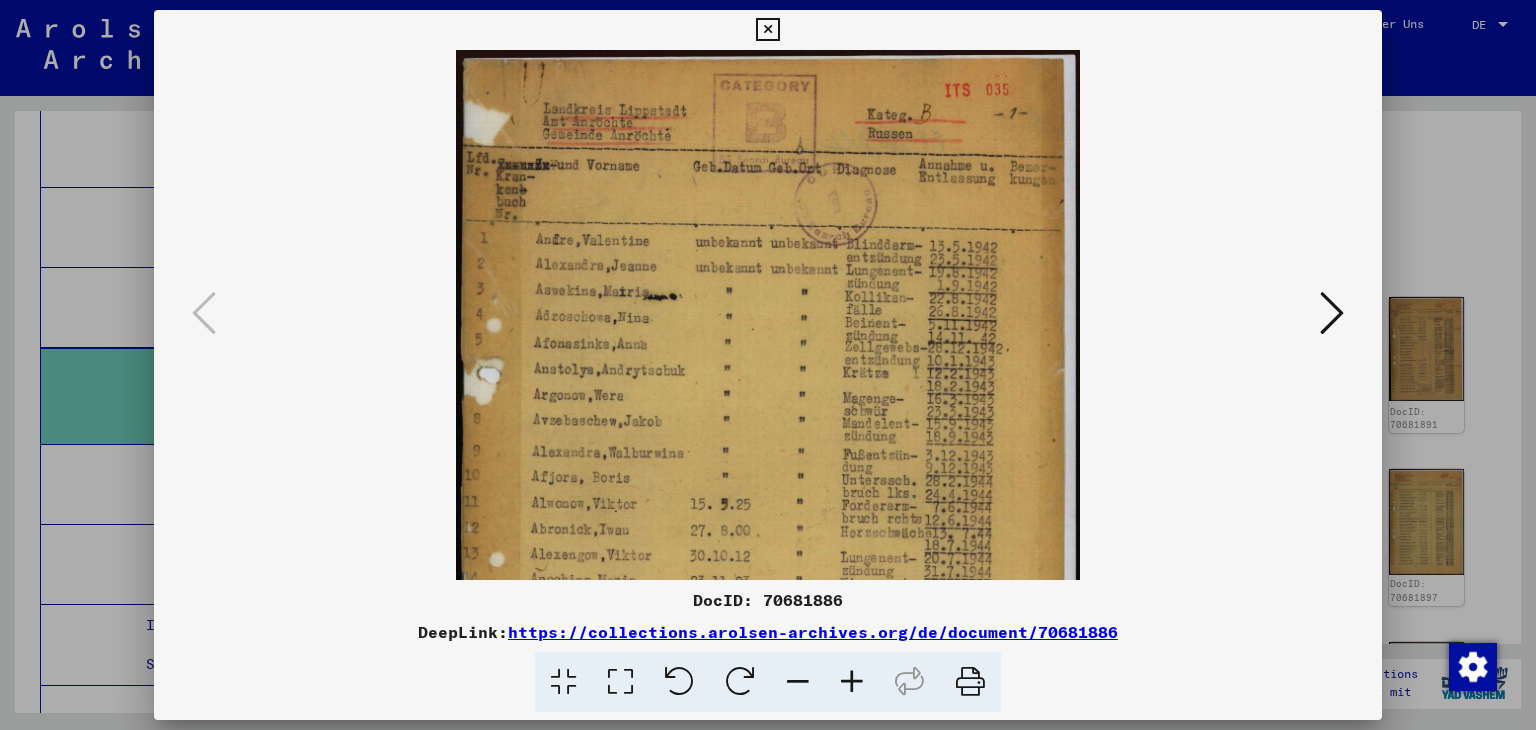 click at bounding box center (852, 682) 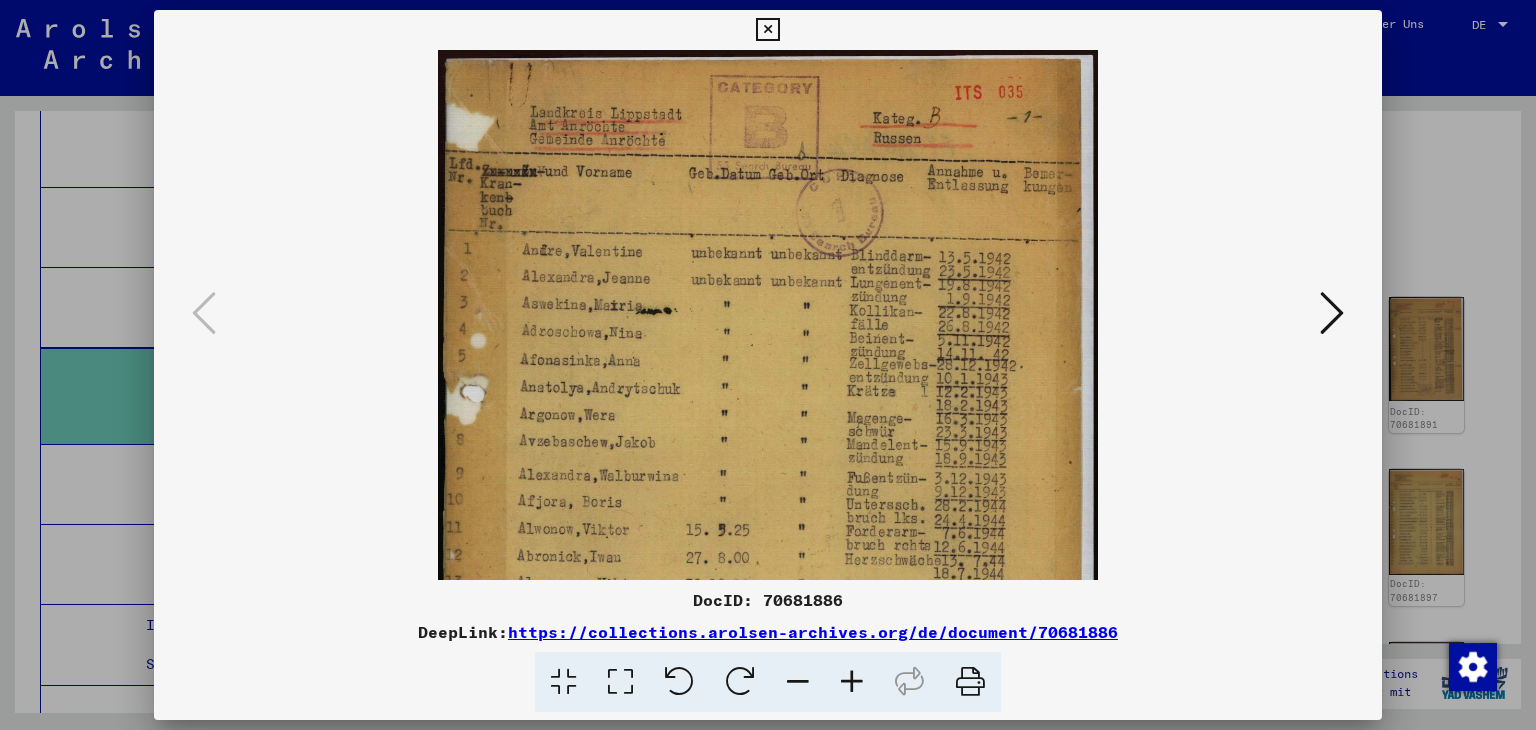 click at bounding box center [852, 682] 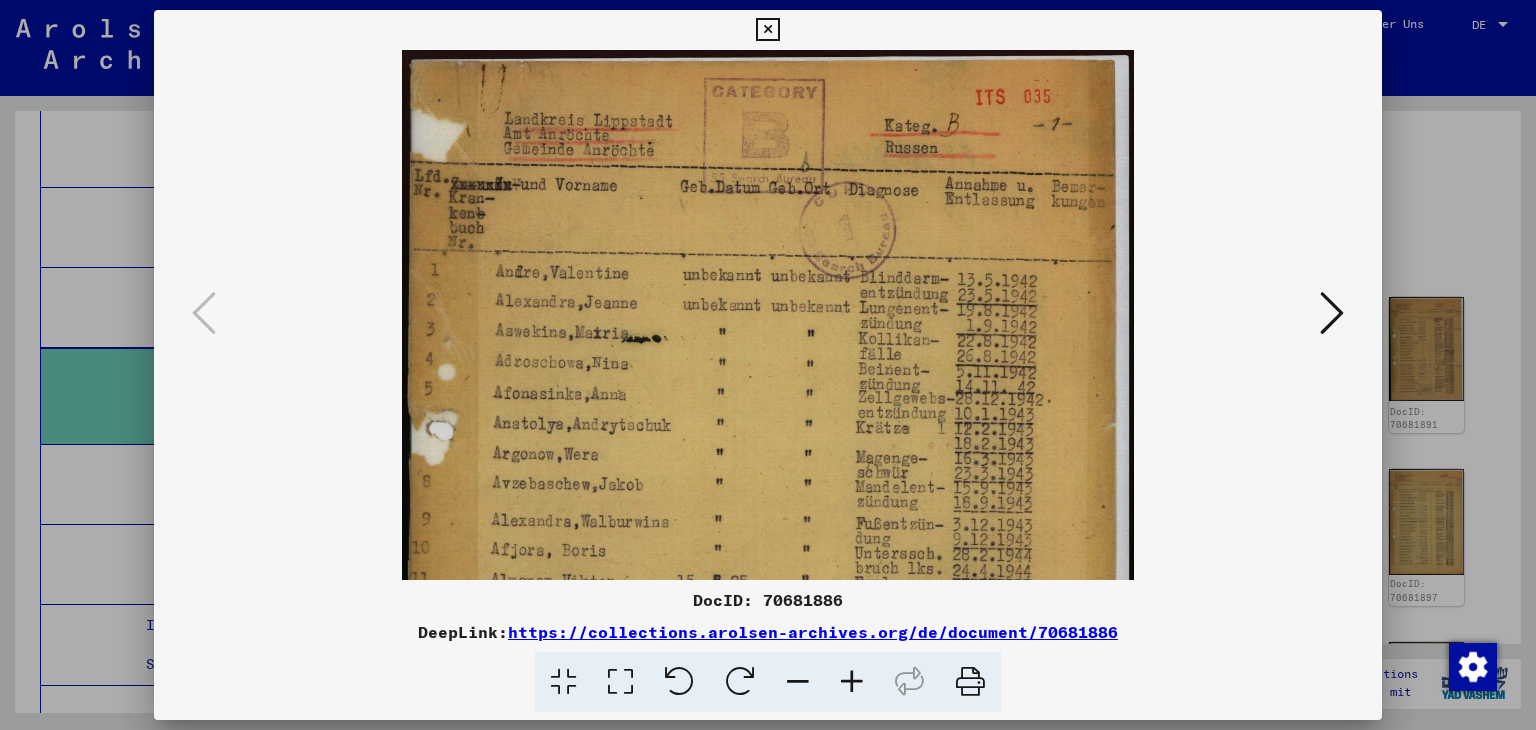 click at bounding box center [852, 682] 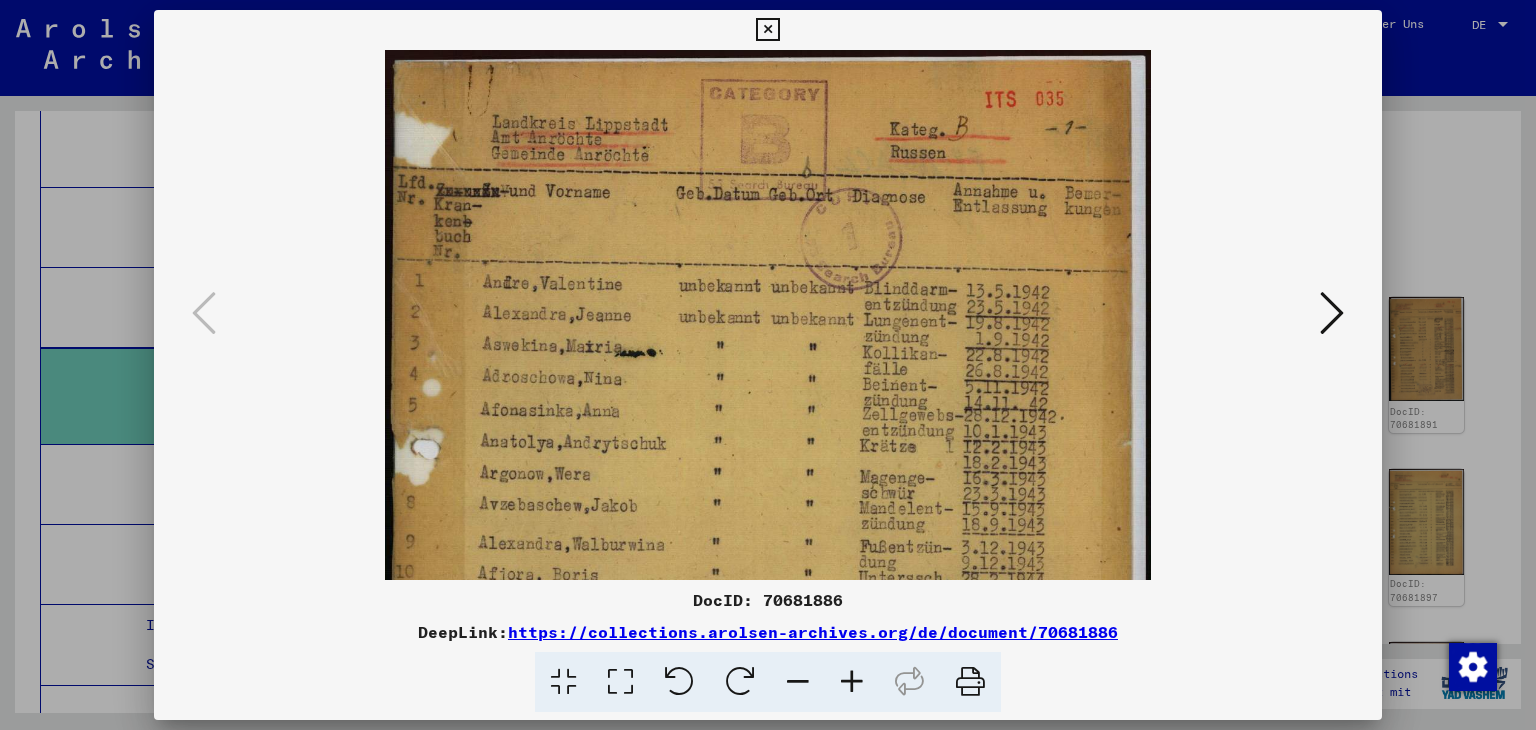 click at bounding box center (852, 682) 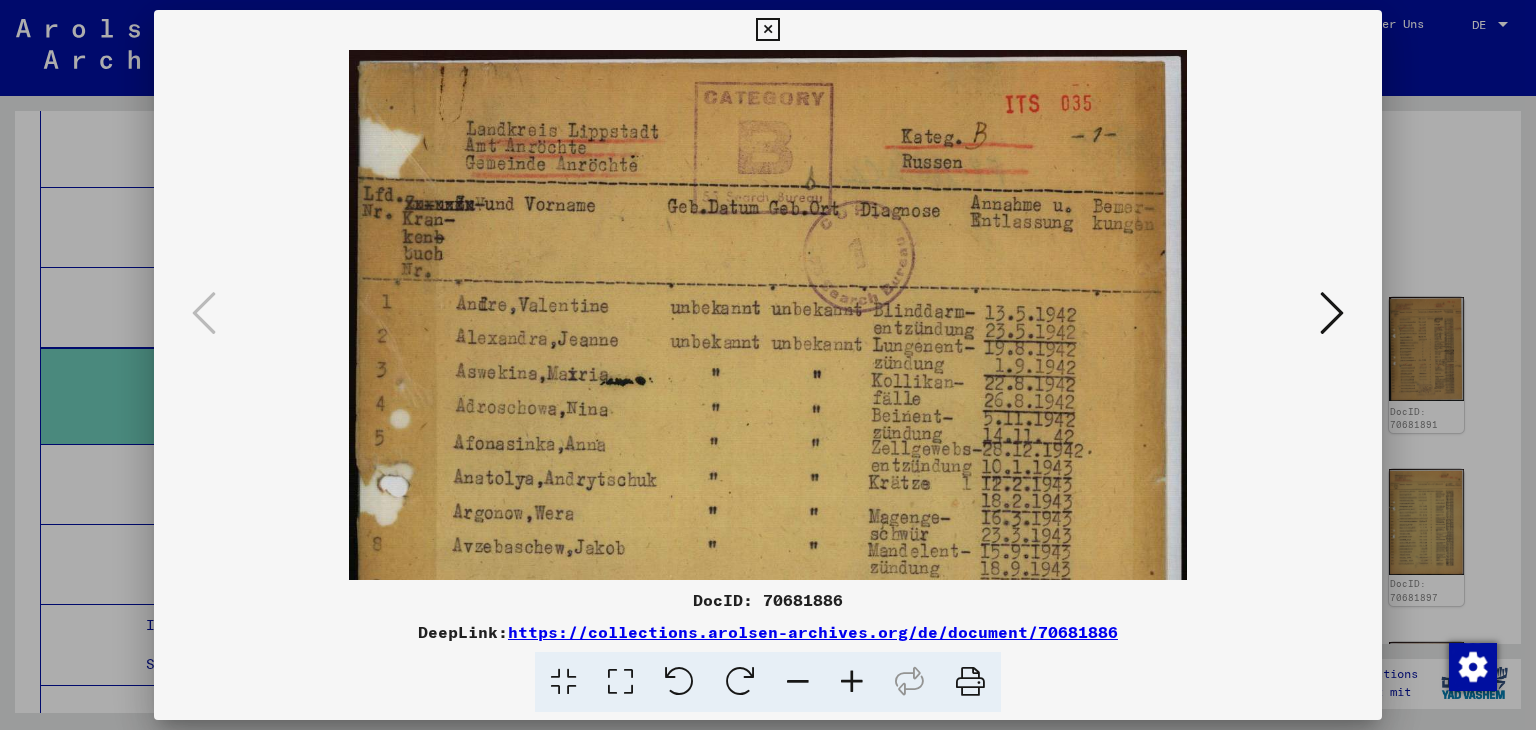 click at bounding box center [852, 682] 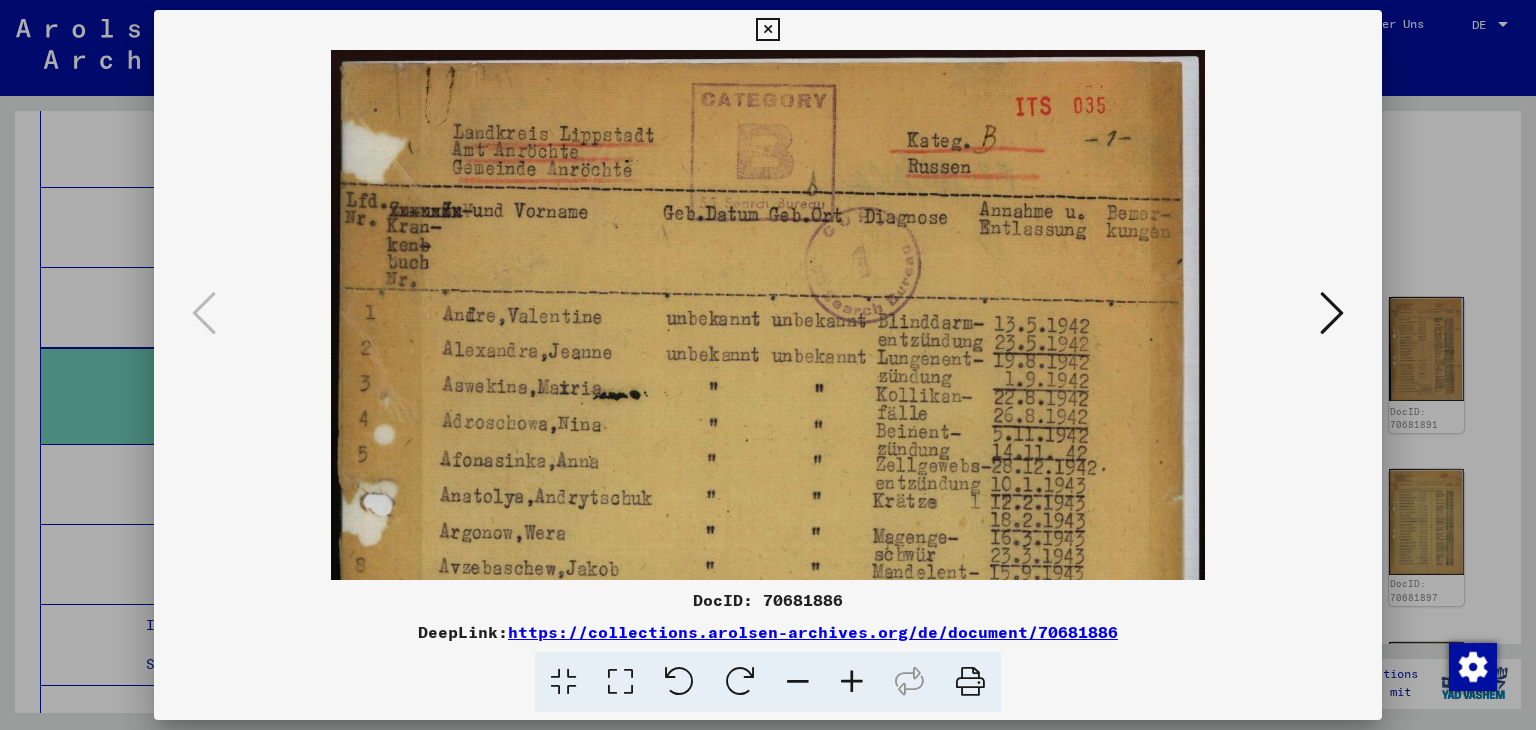 click at bounding box center (852, 682) 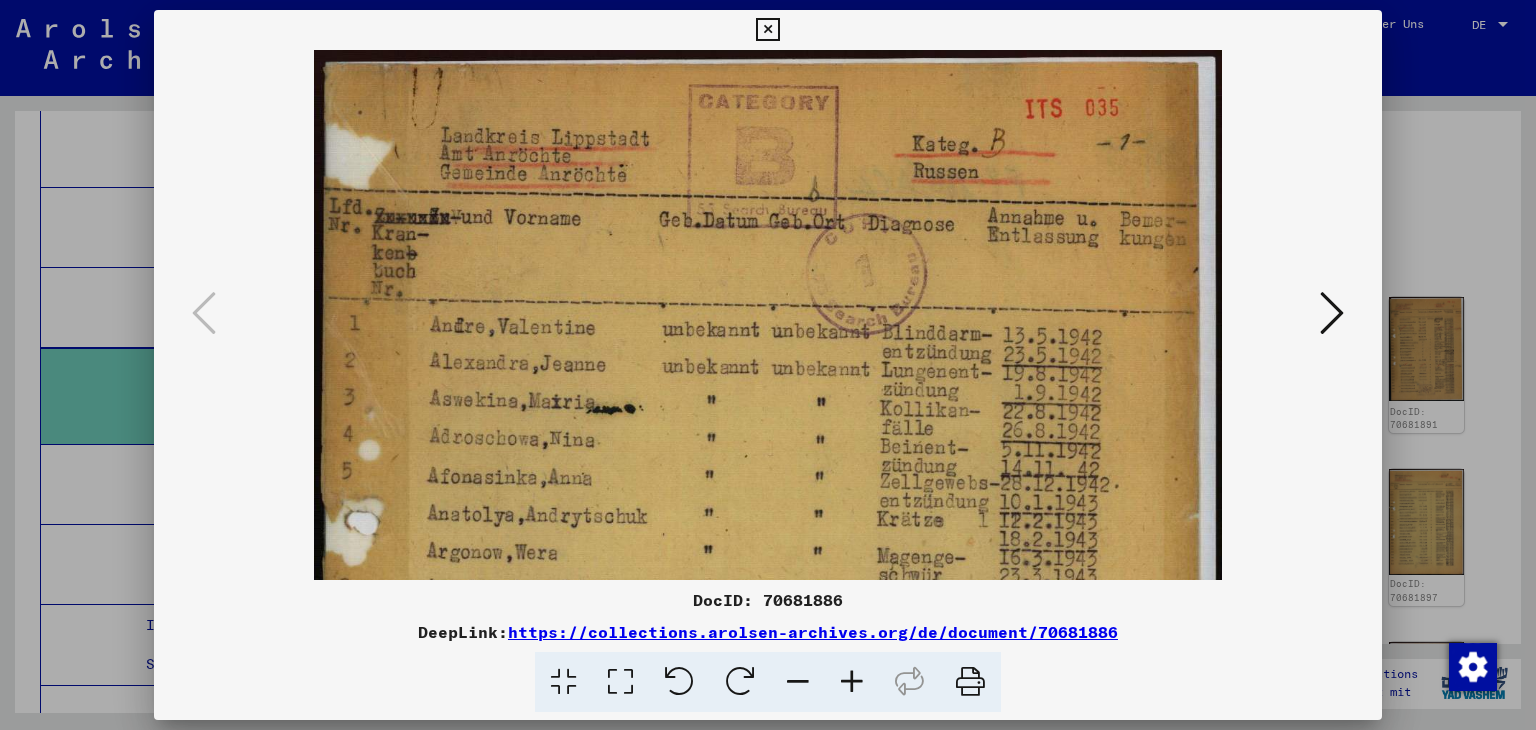 click at bounding box center (768, 365) 